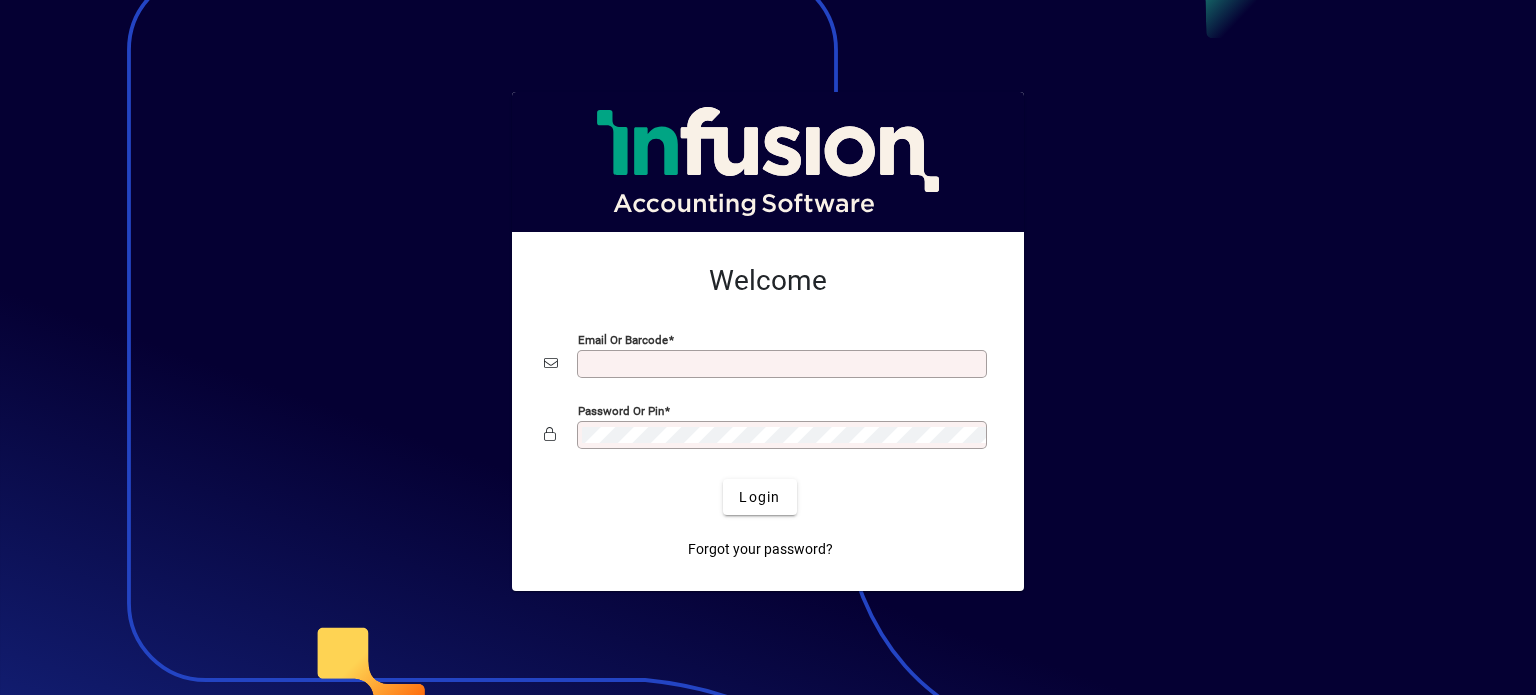 scroll, scrollTop: 0, scrollLeft: 0, axis: both 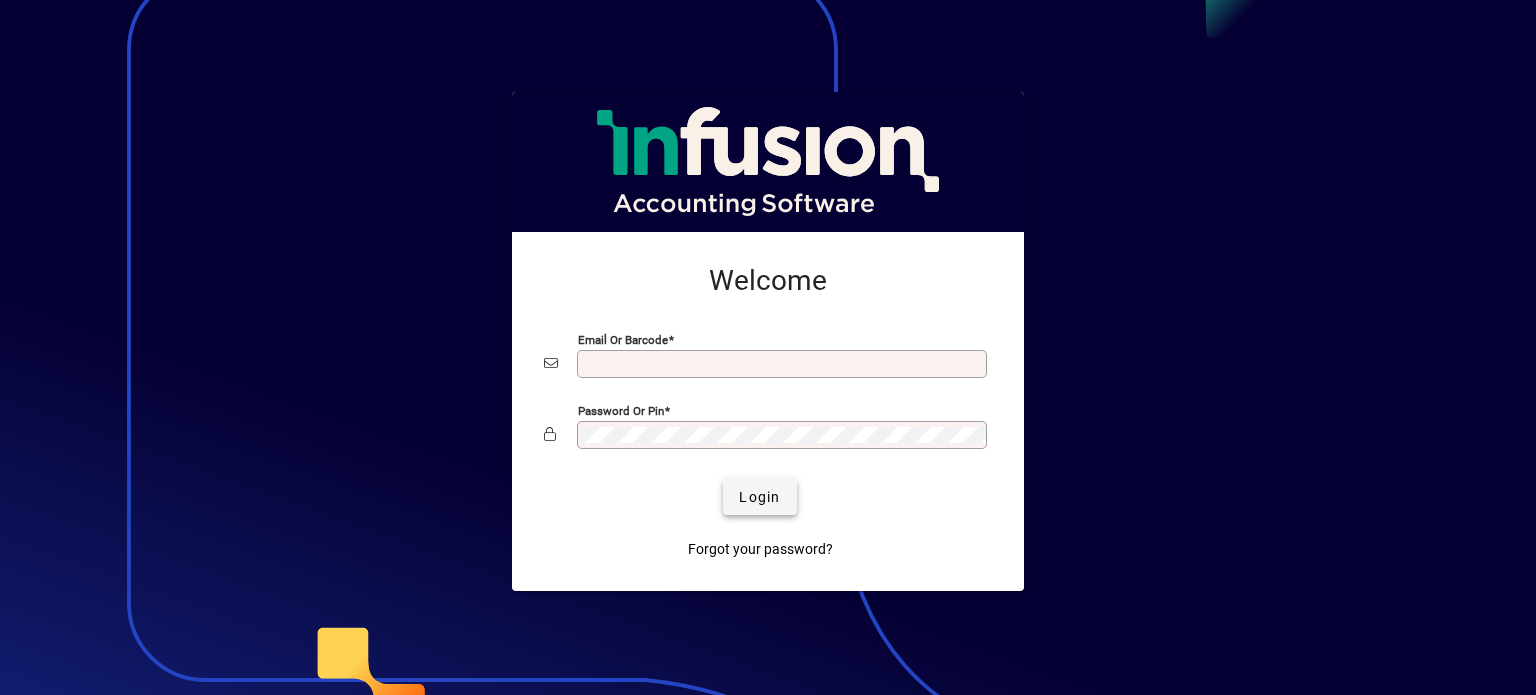 type on "**********" 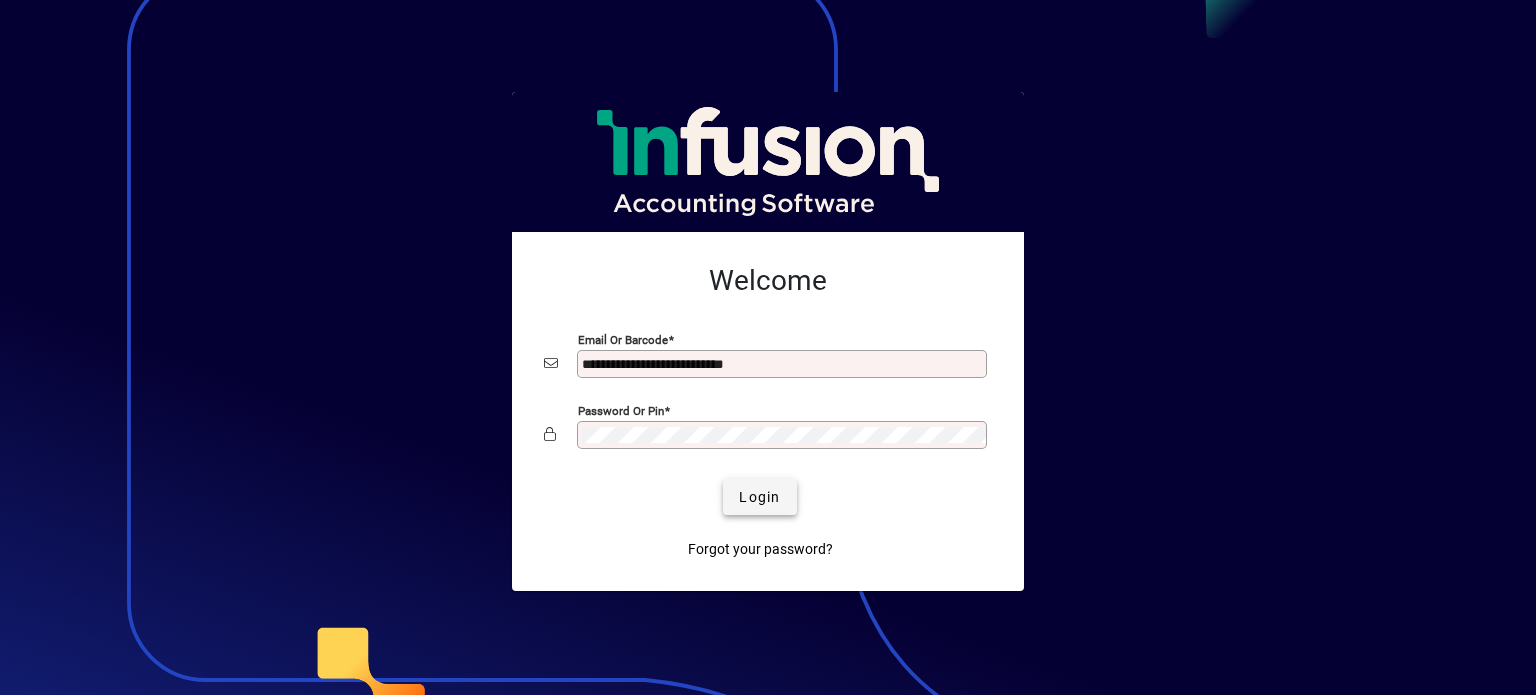click 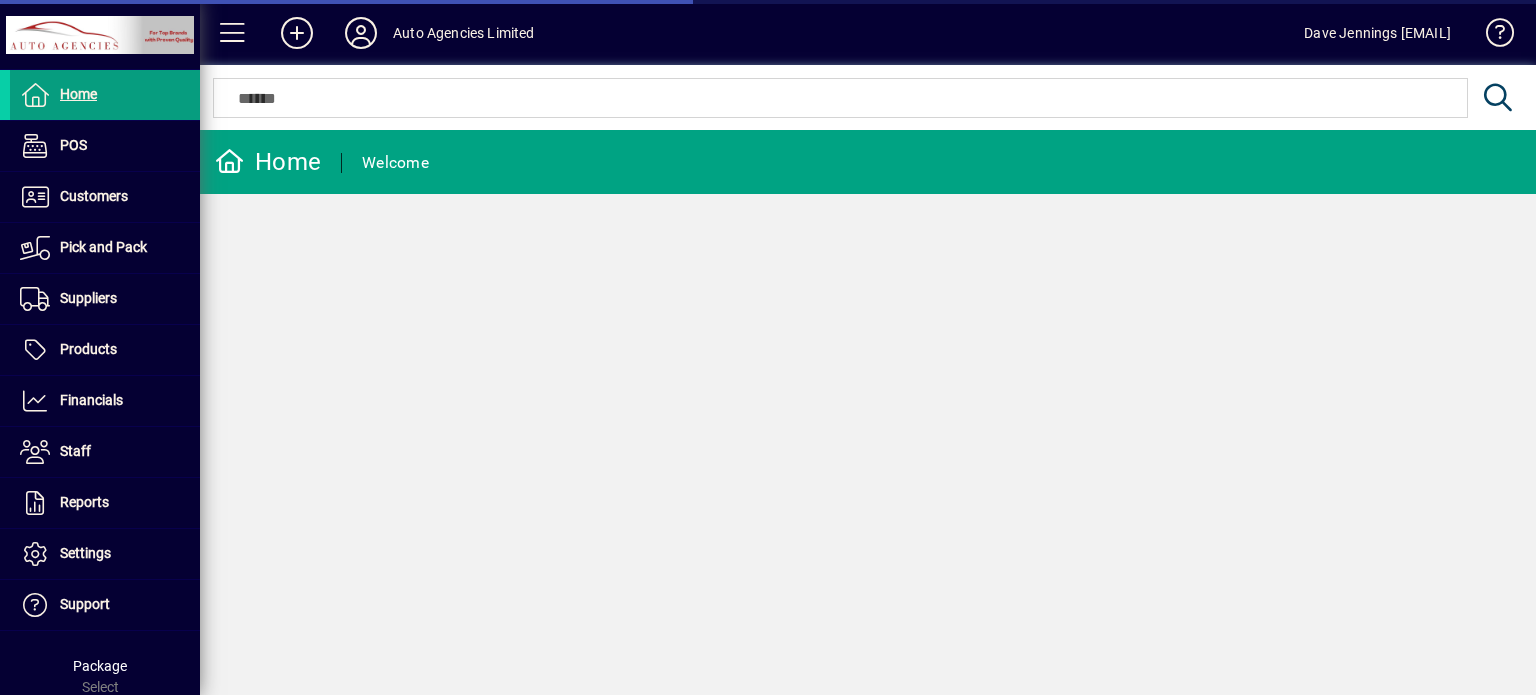 scroll, scrollTop: 0, scrollLeft: 0, axis: both 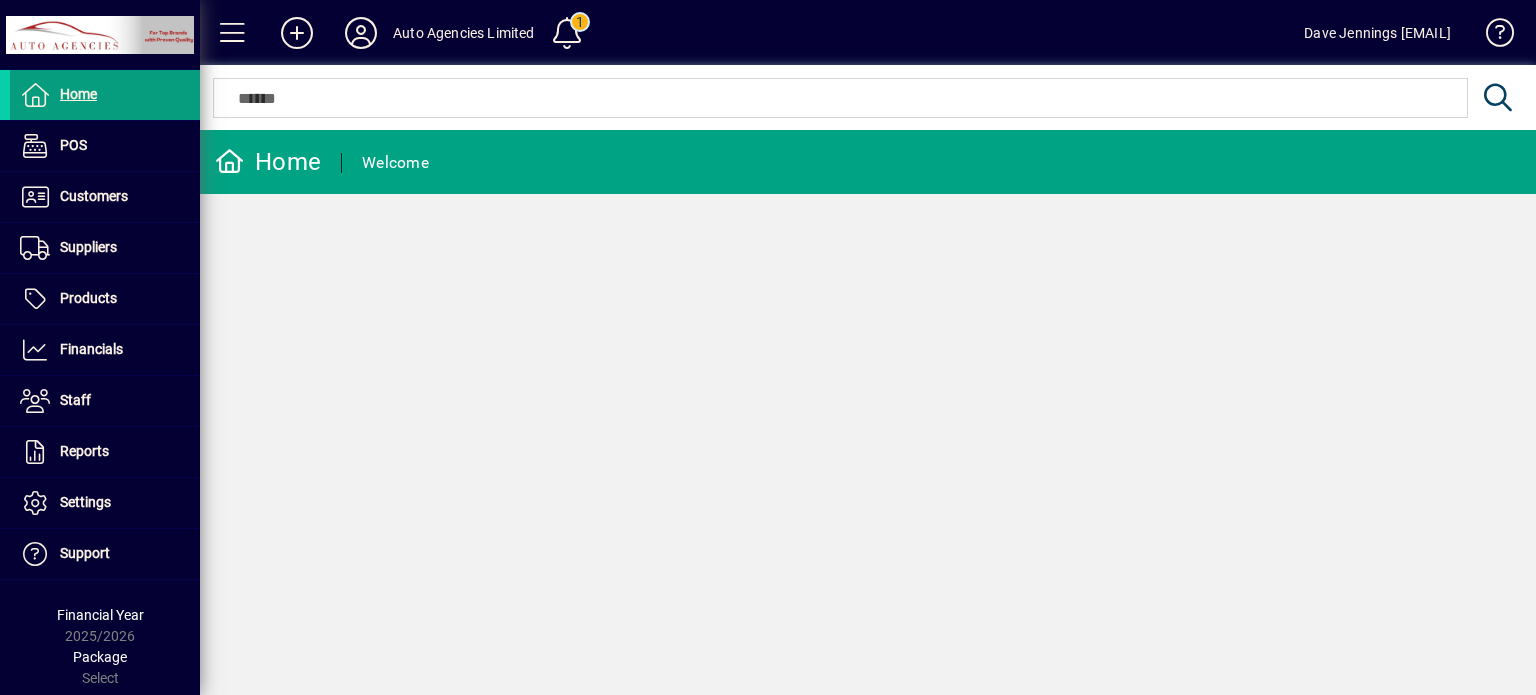 click on "Home  Welcome" 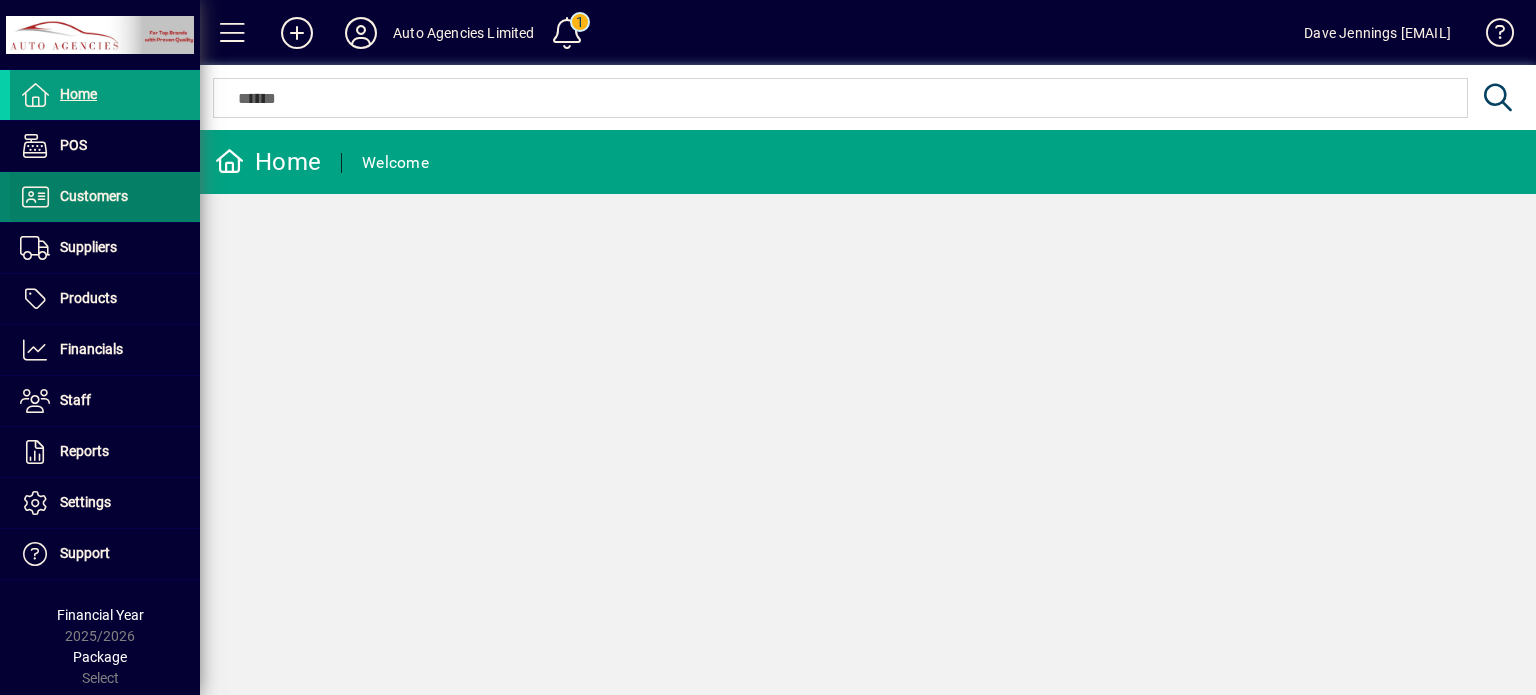 click on "Customers" at bounding box center [94, 196] 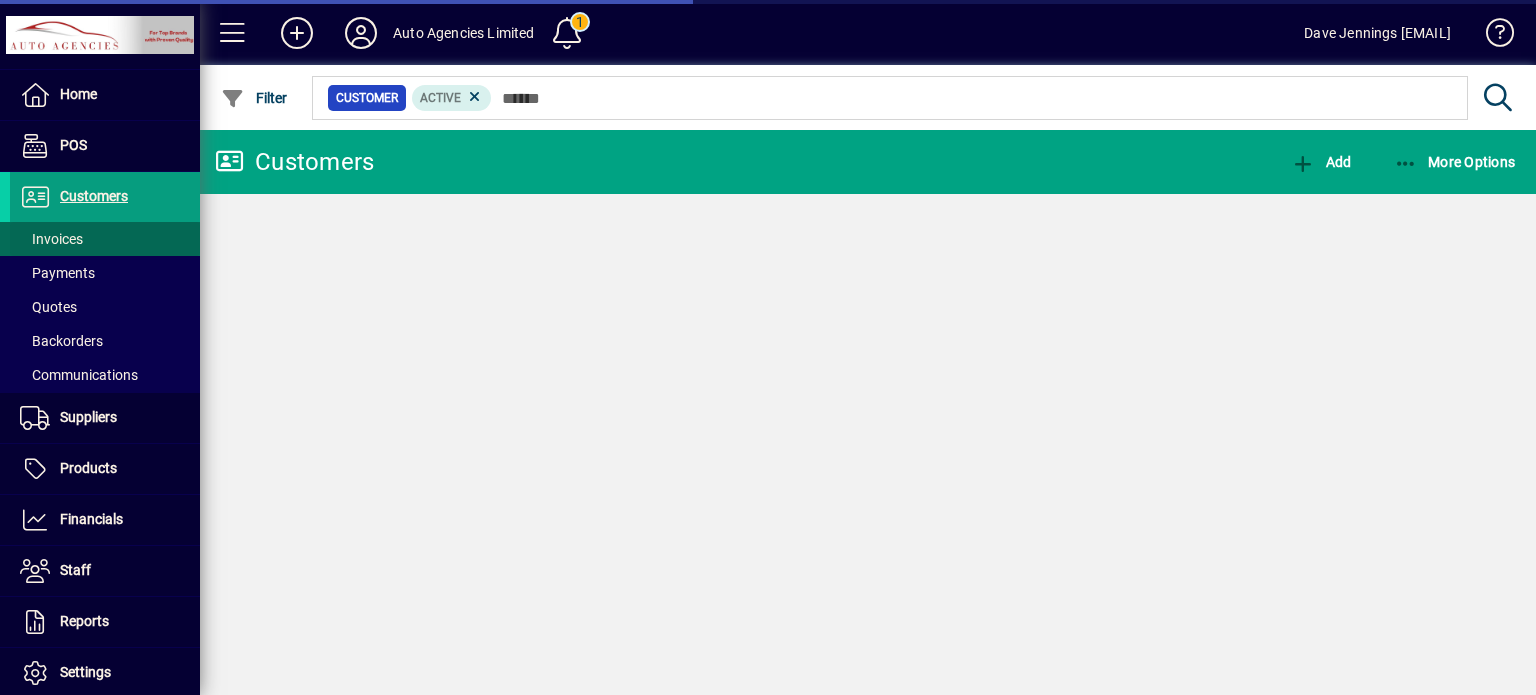 click on "Invoices" at bounding box center (51, 239) 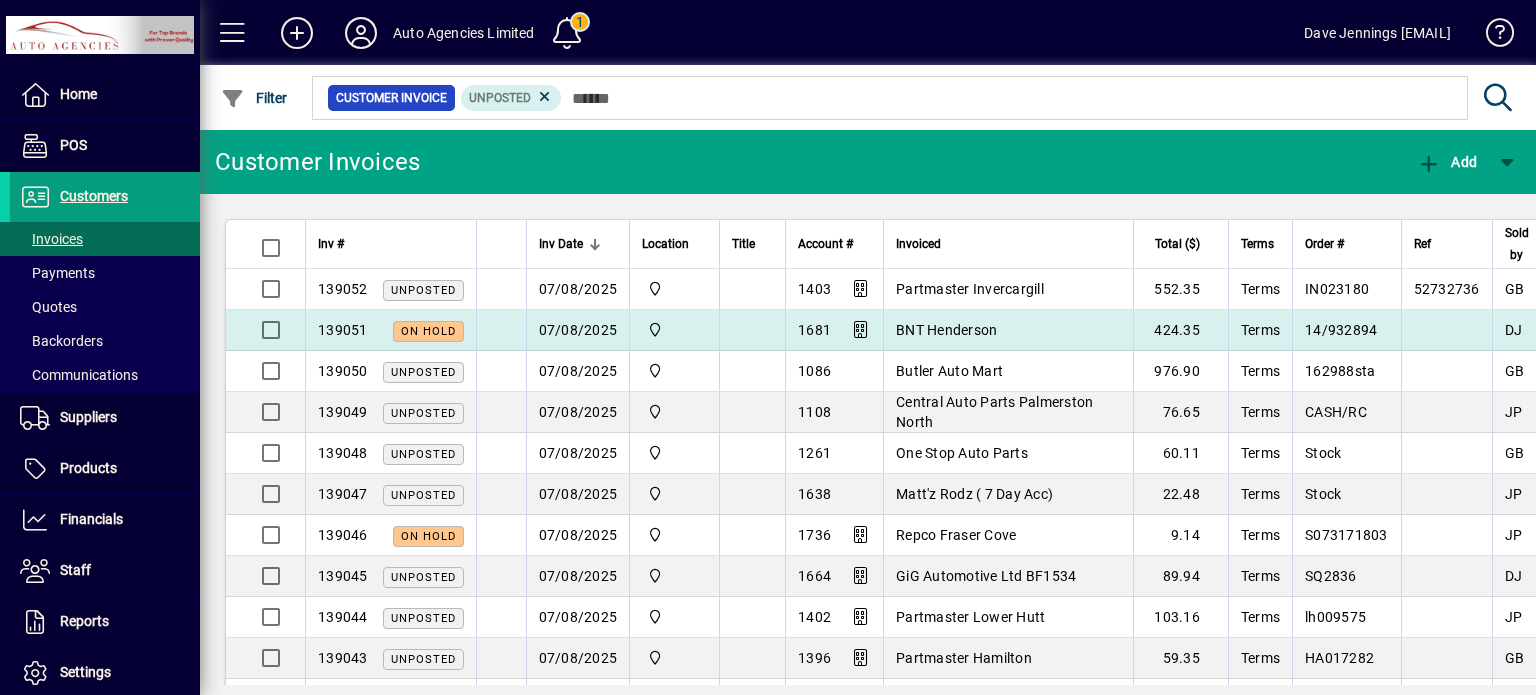 click on "07/08/2025" at bounding box center [578, 330] 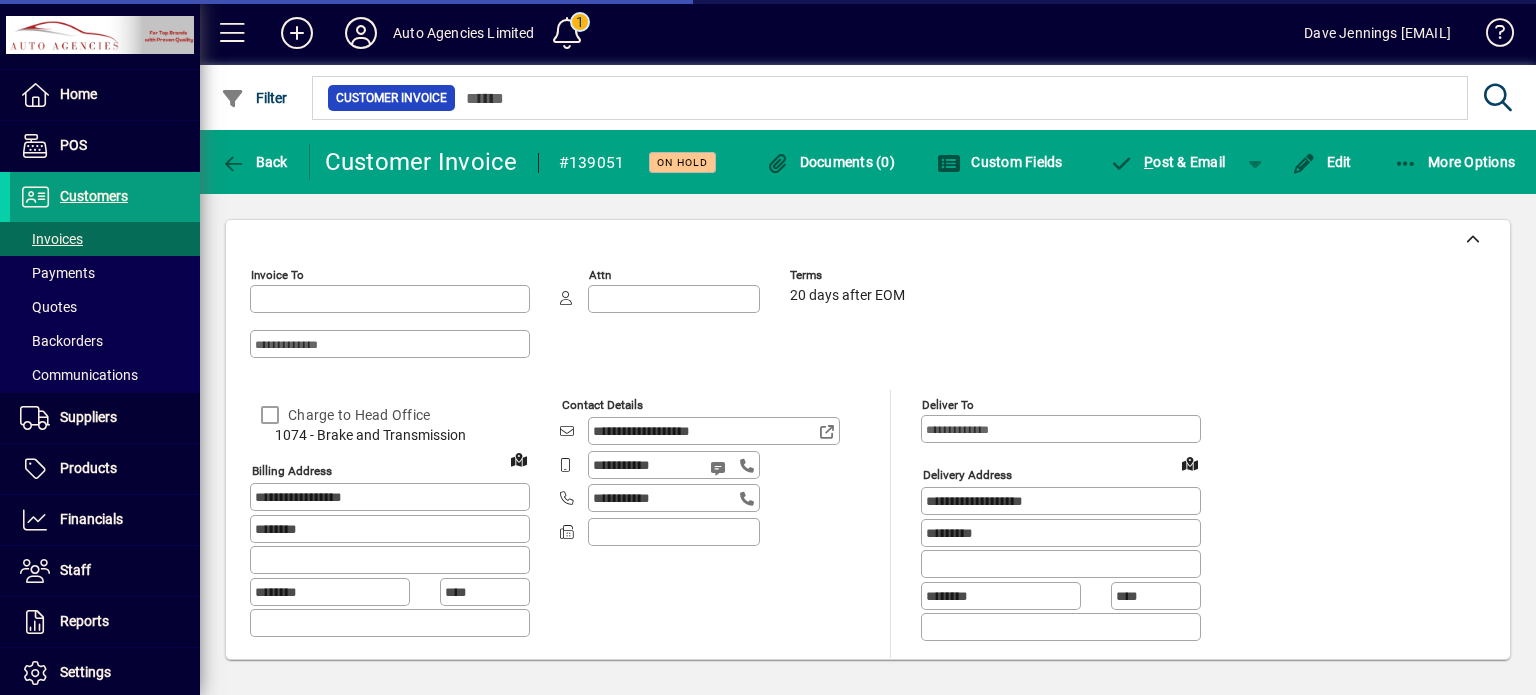 type on "**********" 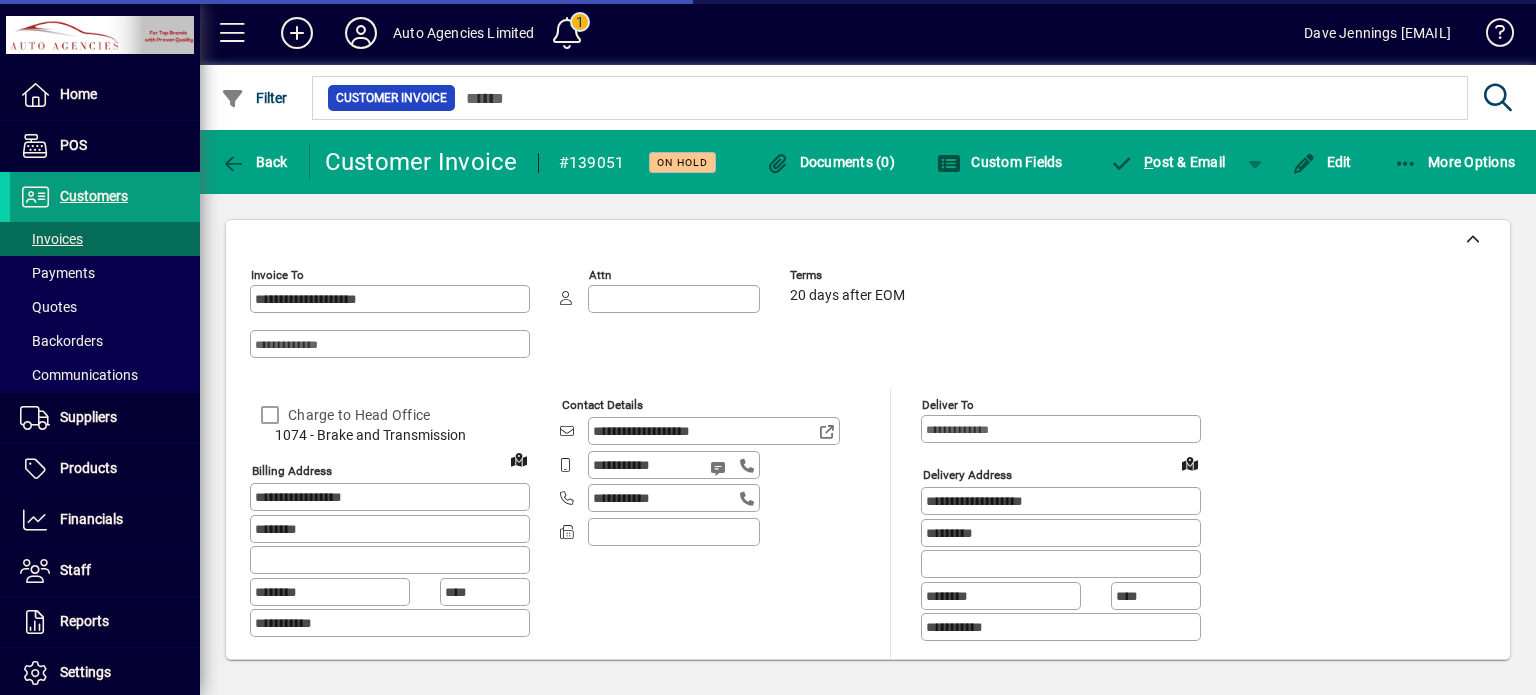 type on "**********" 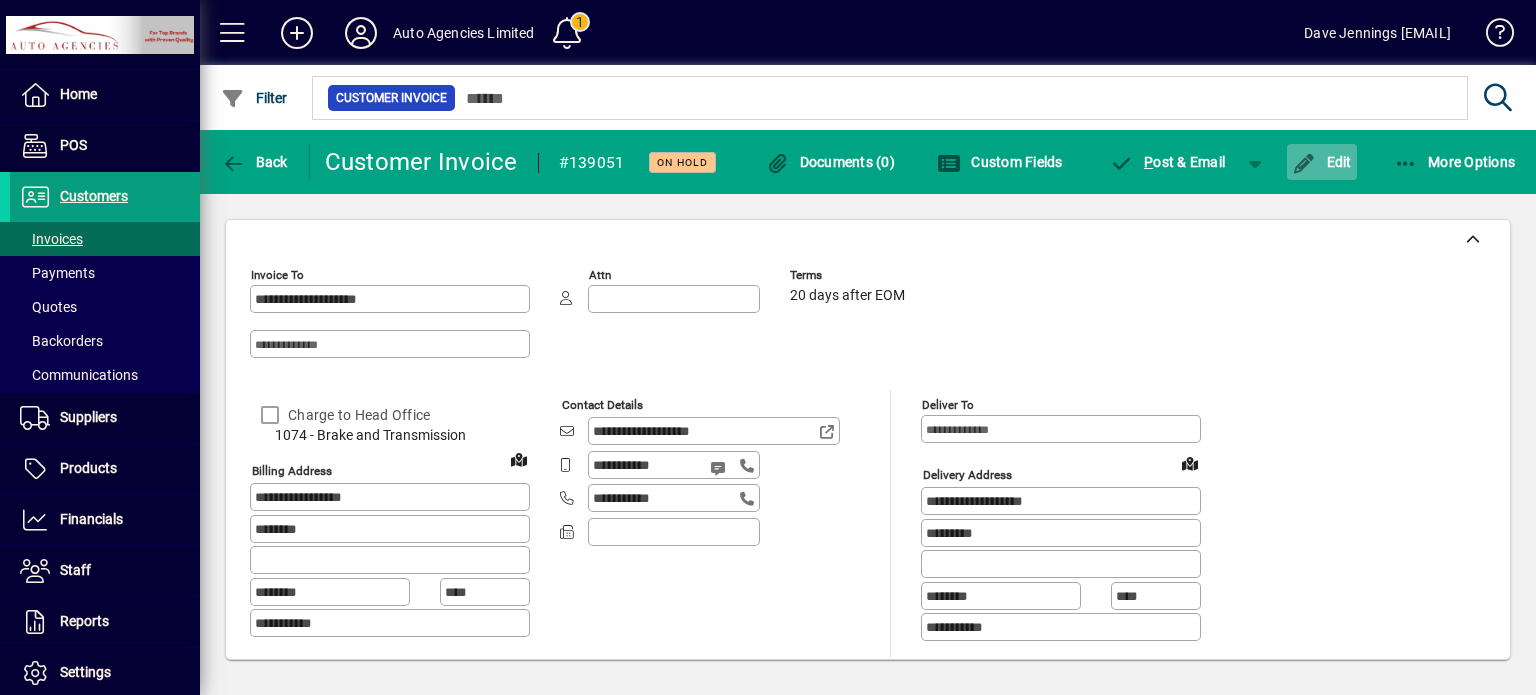click on "Edit" 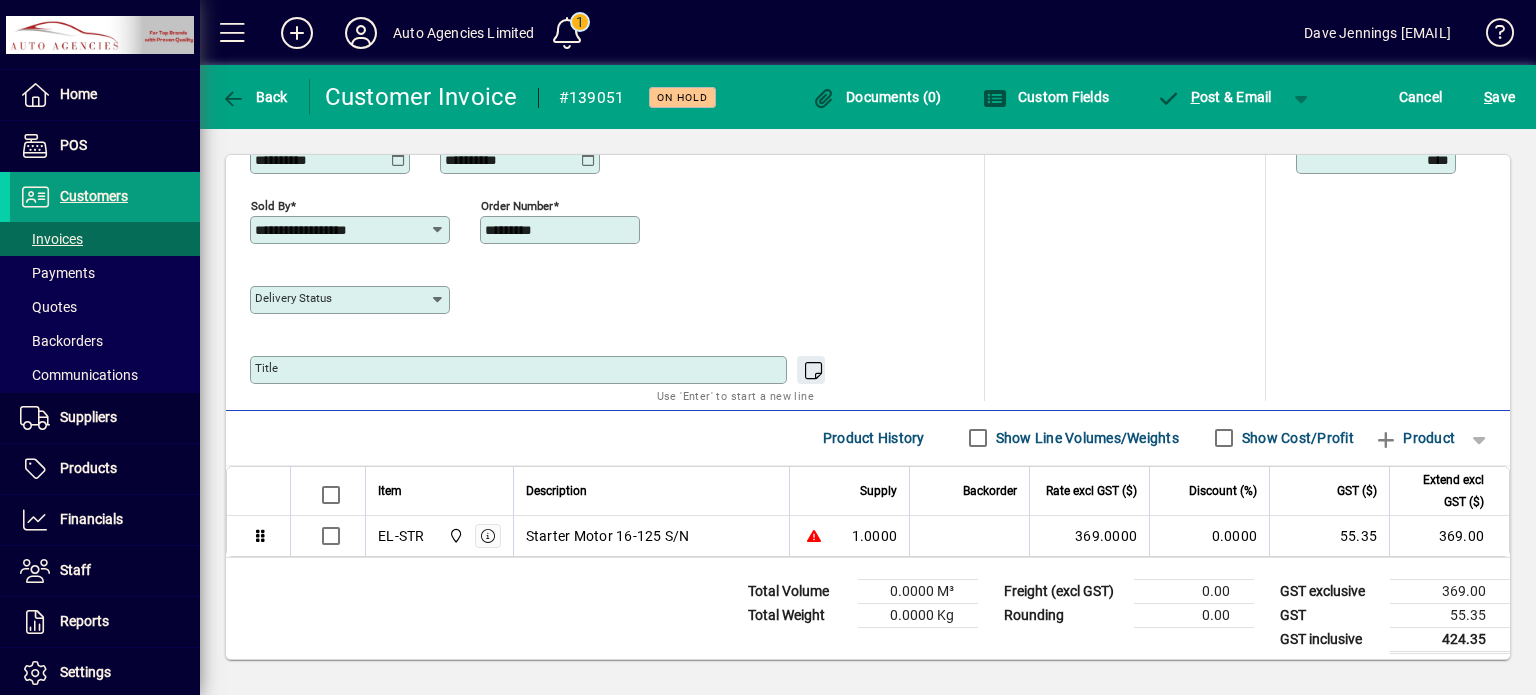 scroll, scrollTop: 877, scrollLeft: 0, axis: vertical 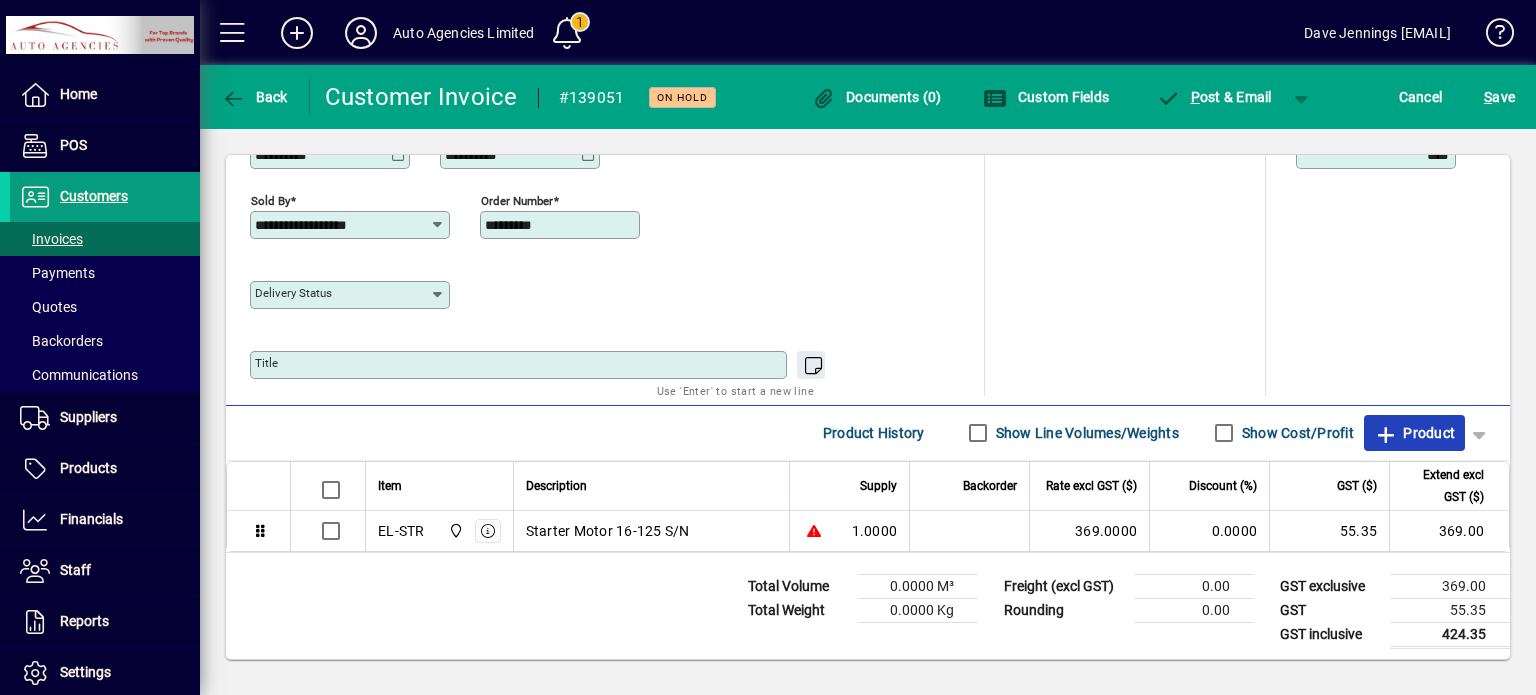 click on "Product" 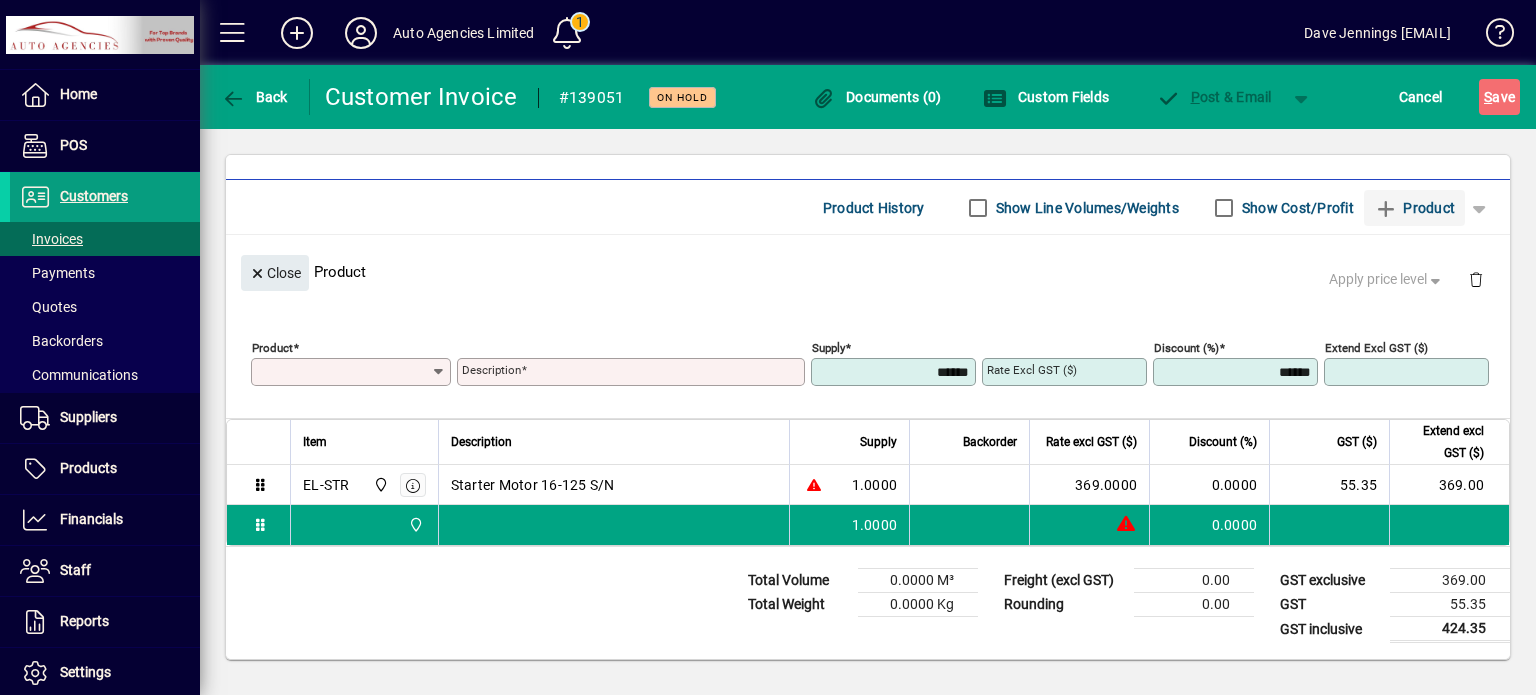 scroll, scrollTop: 146, scrollLeft: 0, axis: vertical 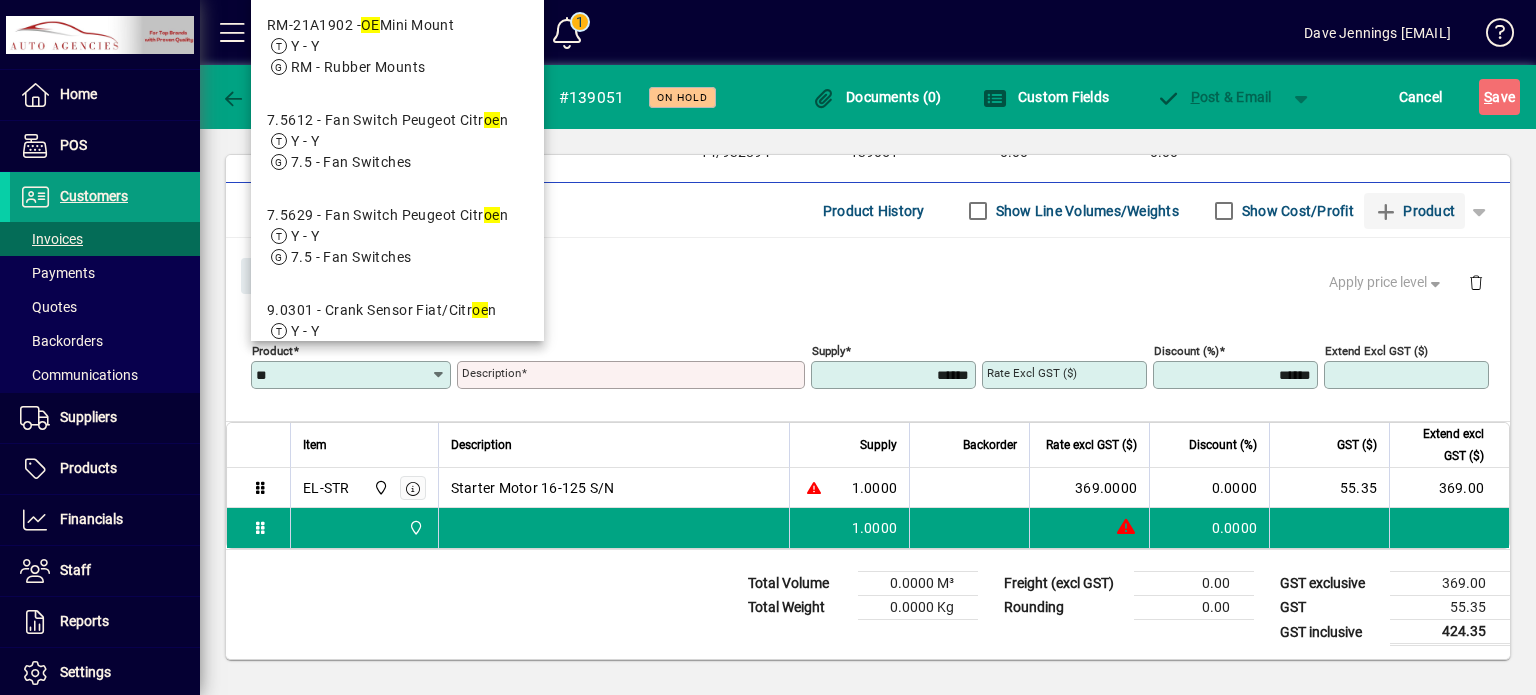type on "*" 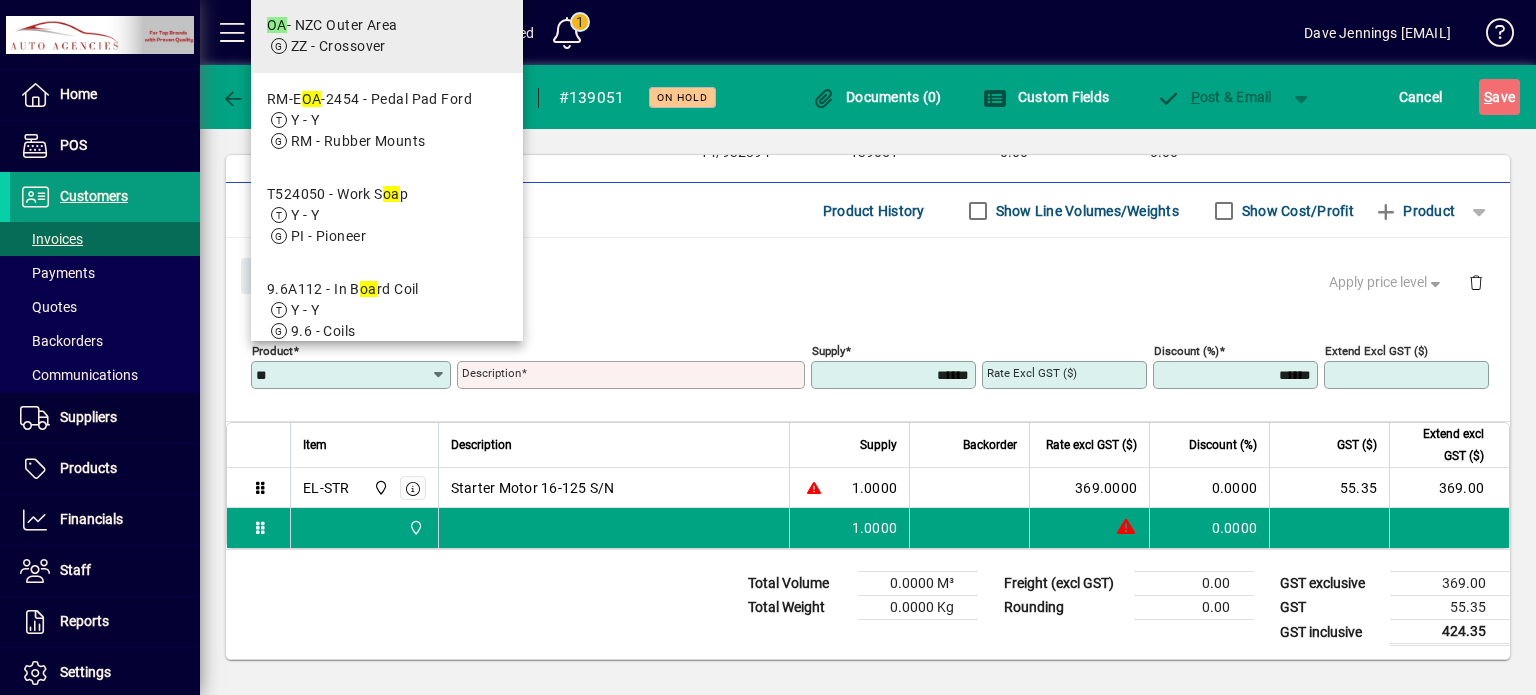 click on "OA  - NZC Outer Area ZZ - Crossover" at bounding box center (387, 36) 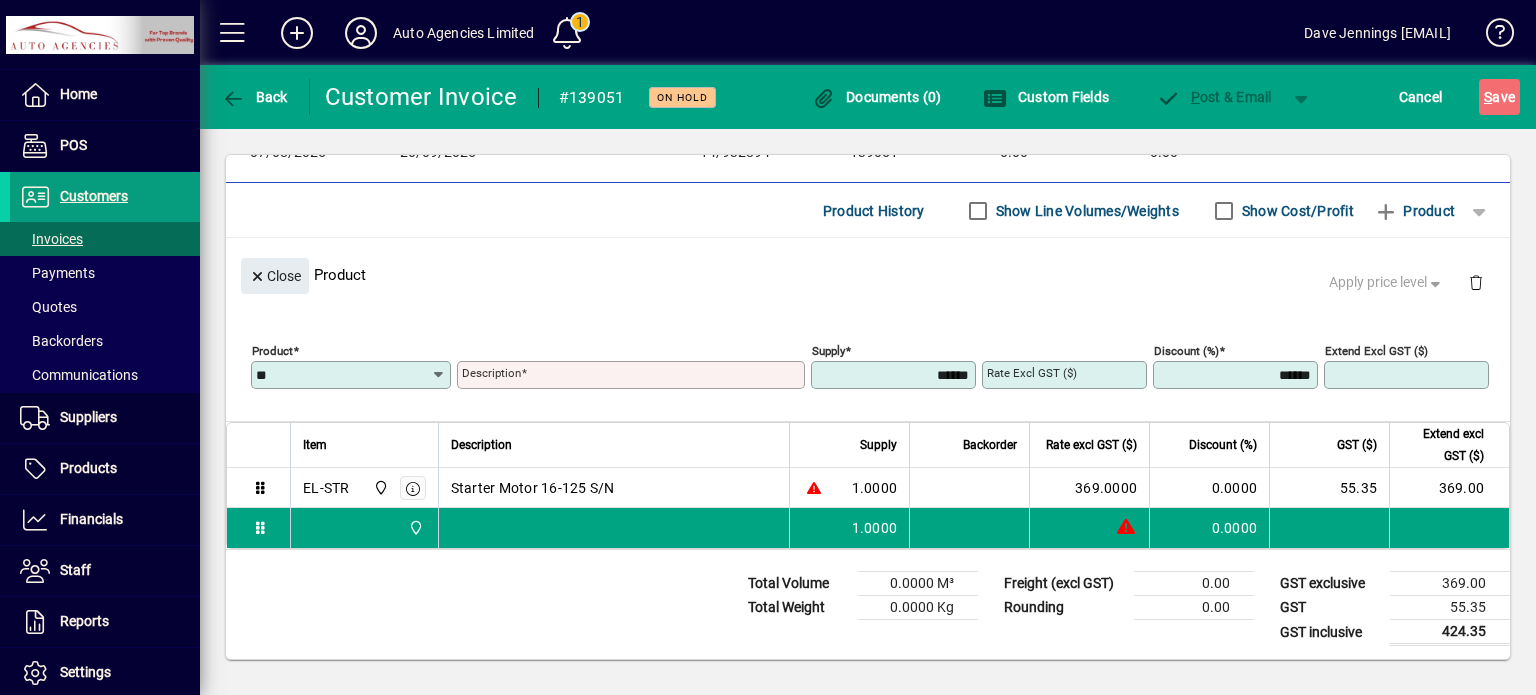 type on "**" 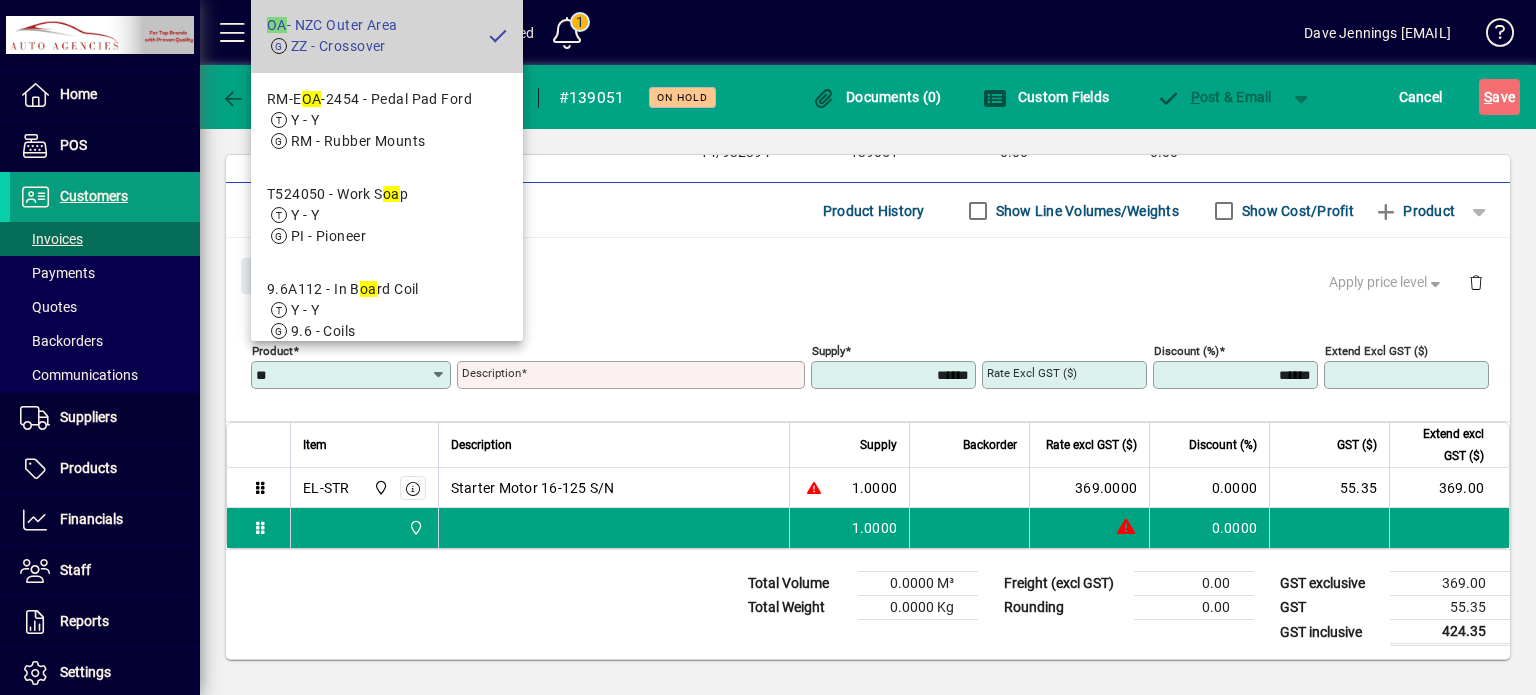 type on "**********" 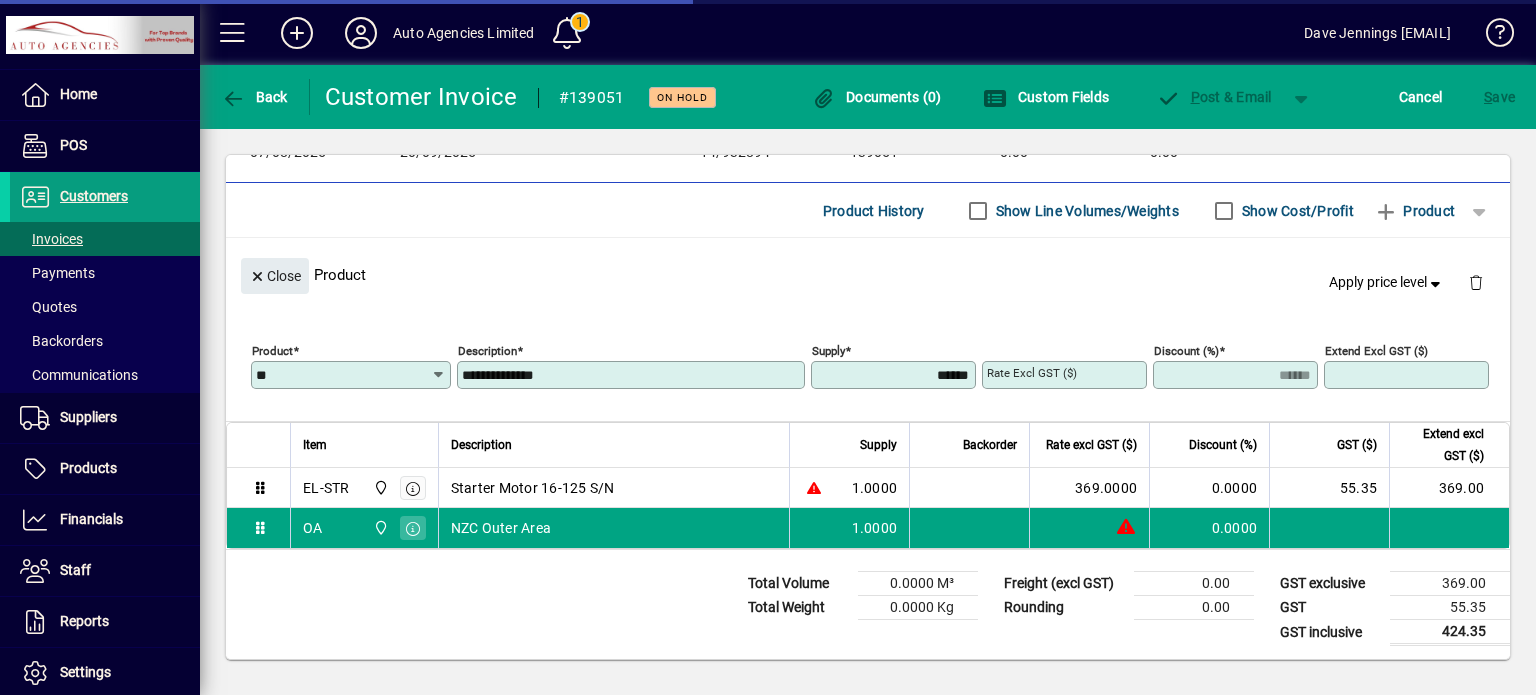 type on "******" 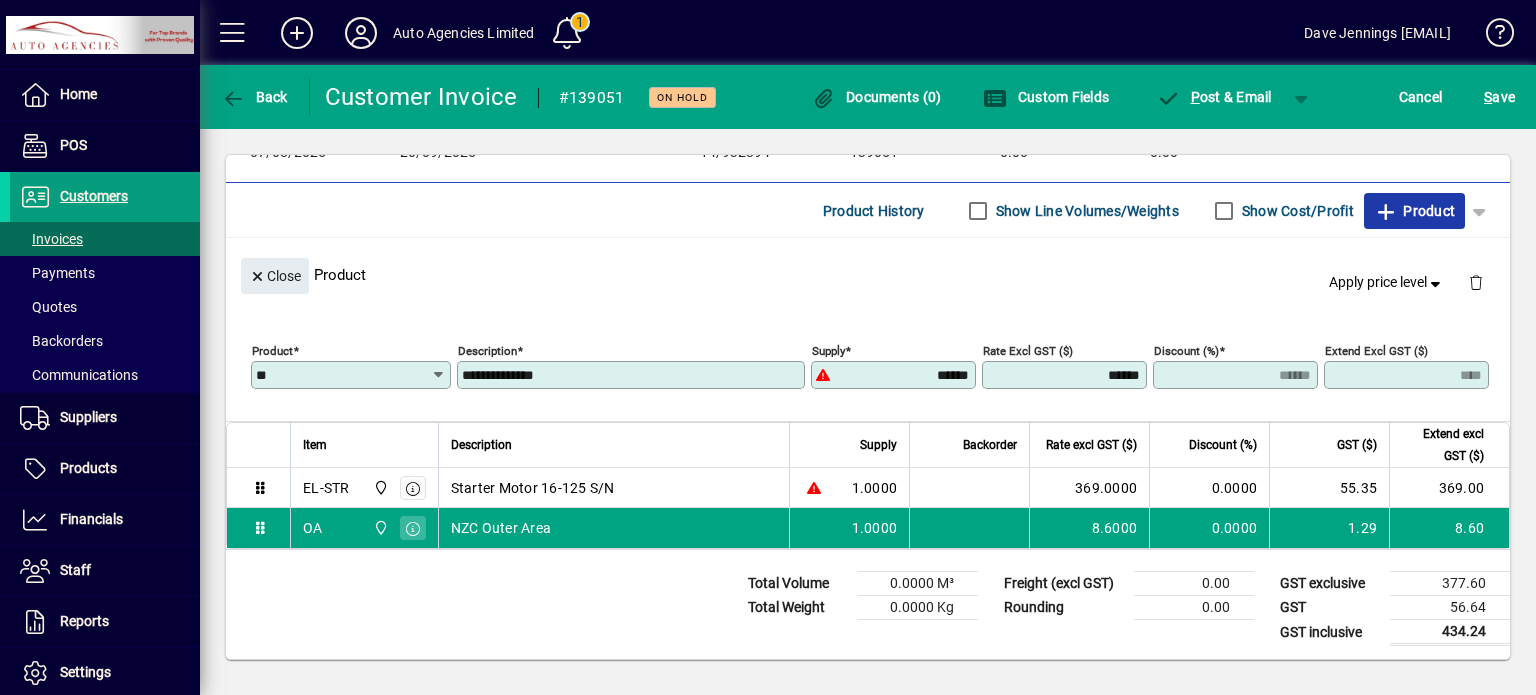click on "Product" 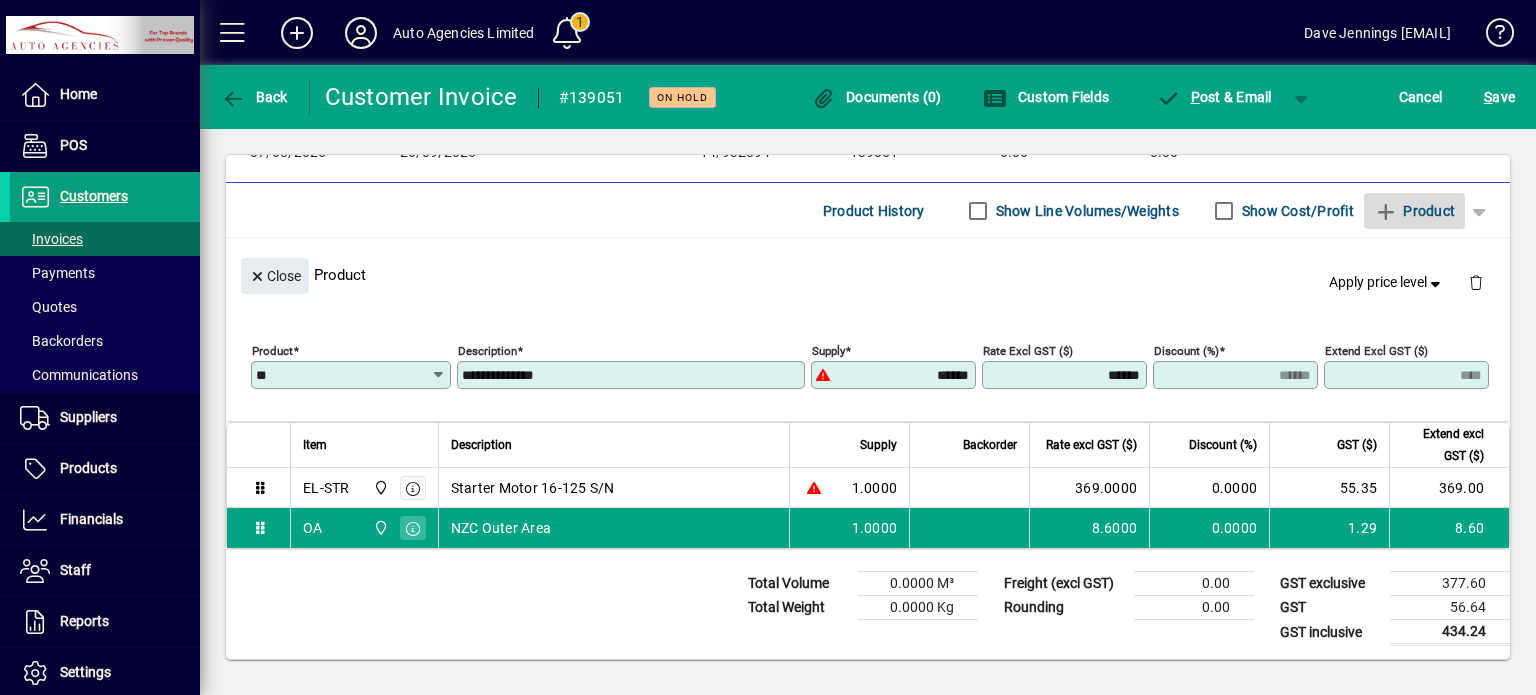 type 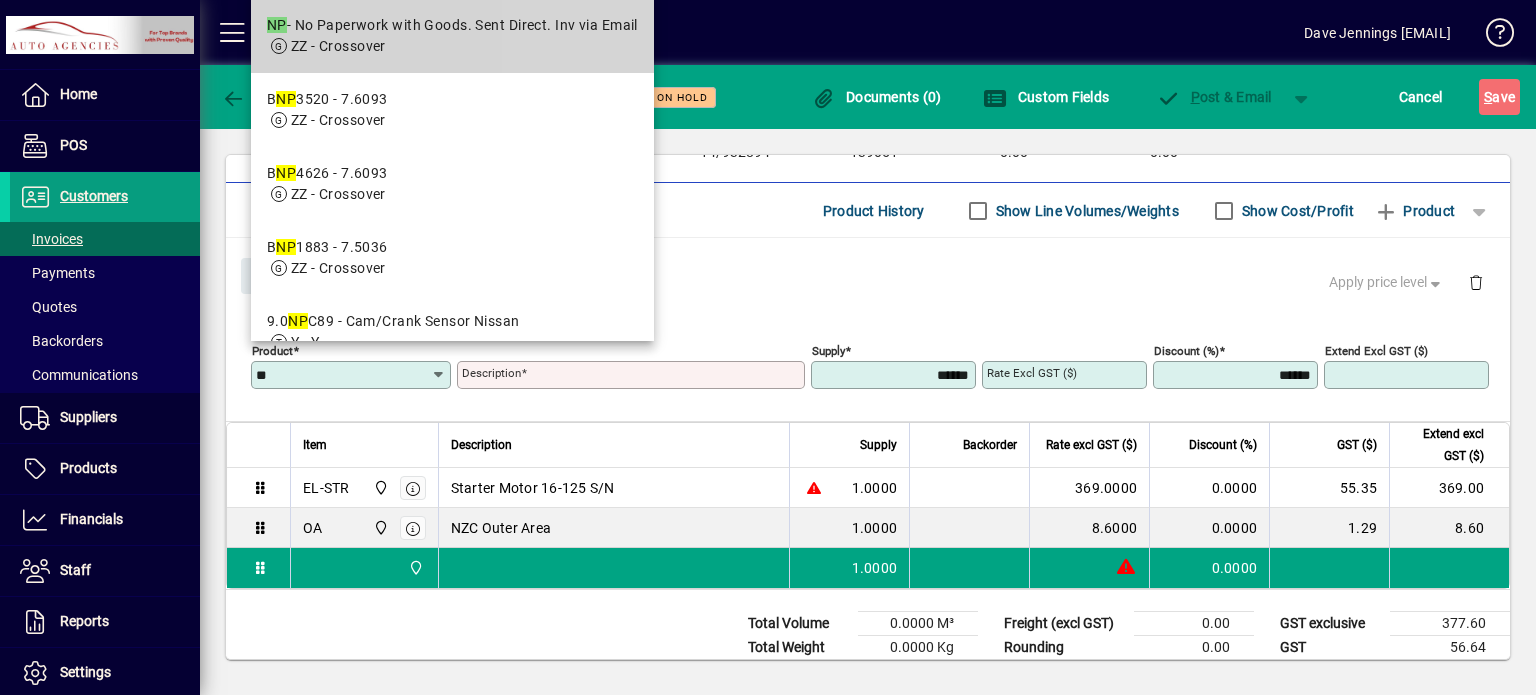 click on "NP  - No Paperwork with Goods. Sent Direct. Inv via Email" at bounding box center [452, 25] 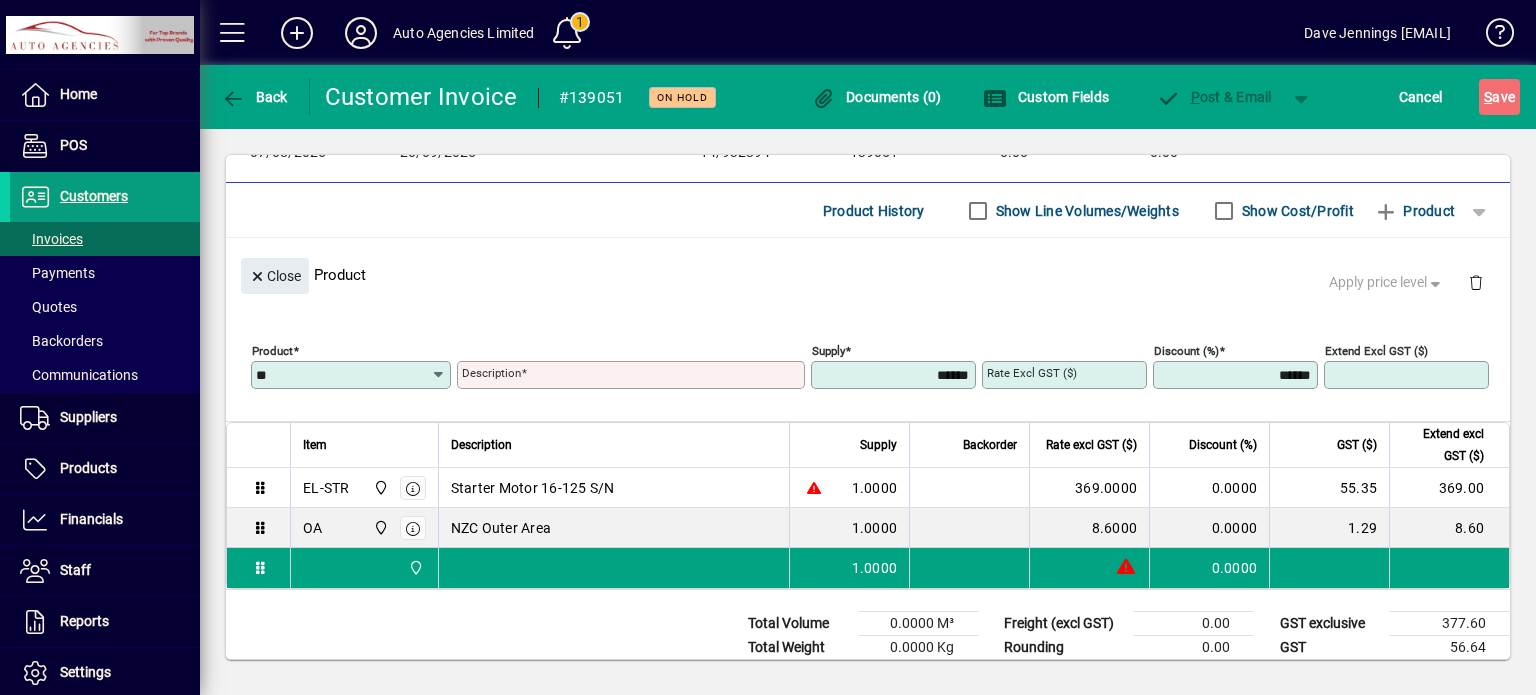 type on "**" 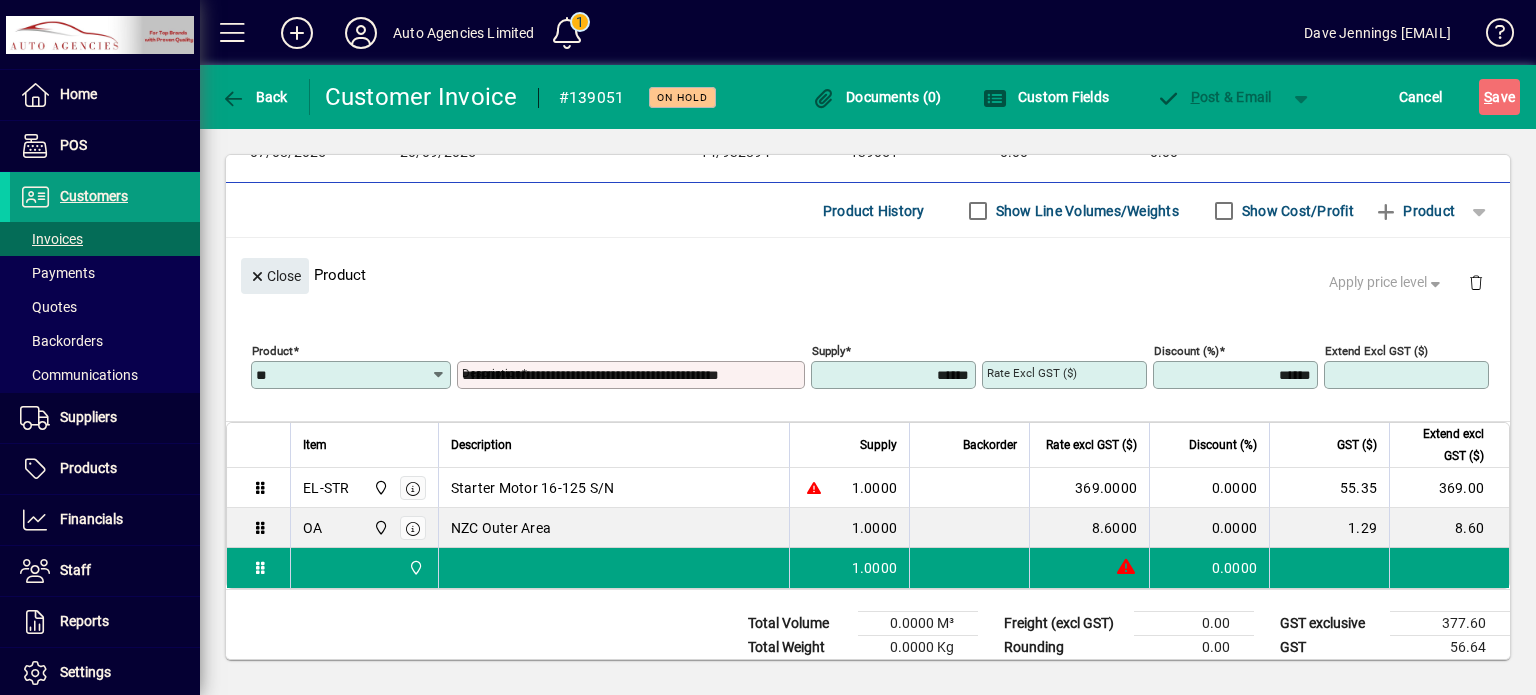 type on "******" 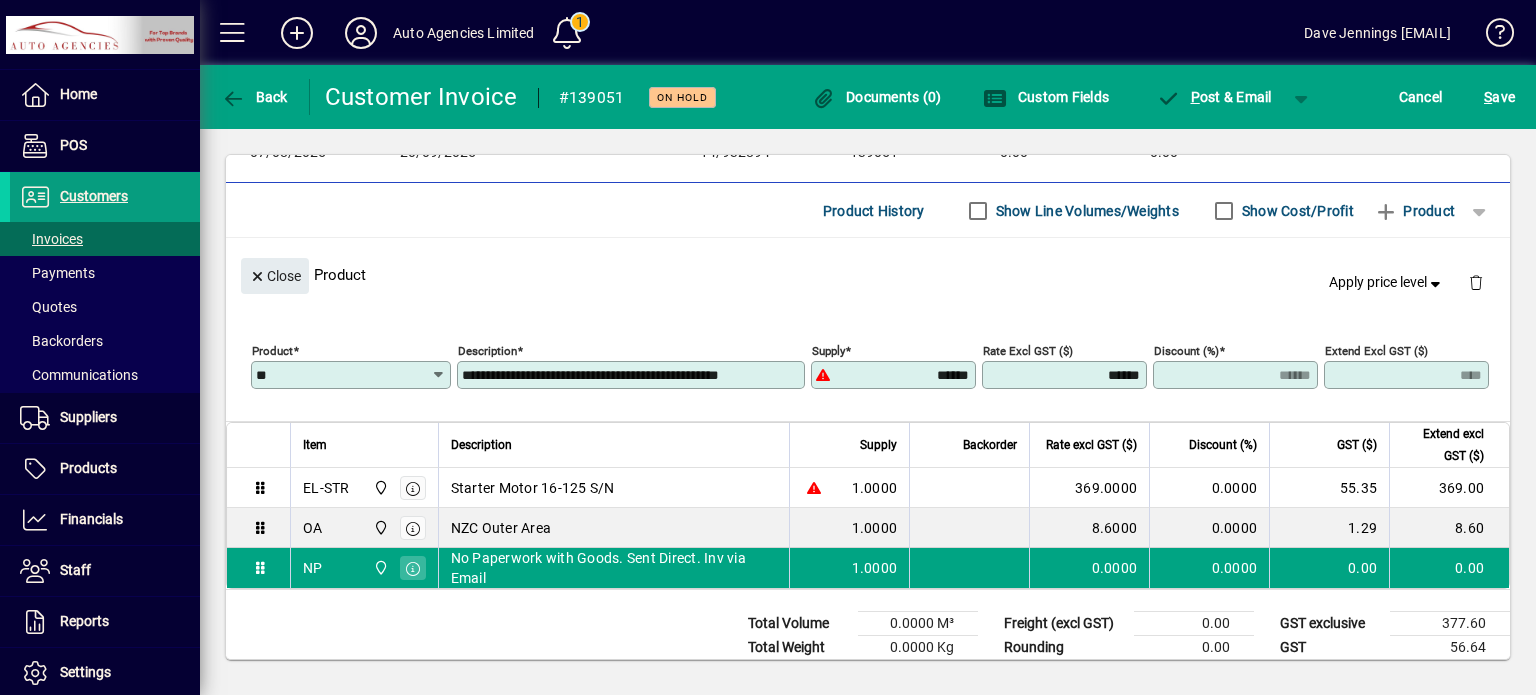 scroll, scrollTop: 0, scrollLeft: 0, axis: both 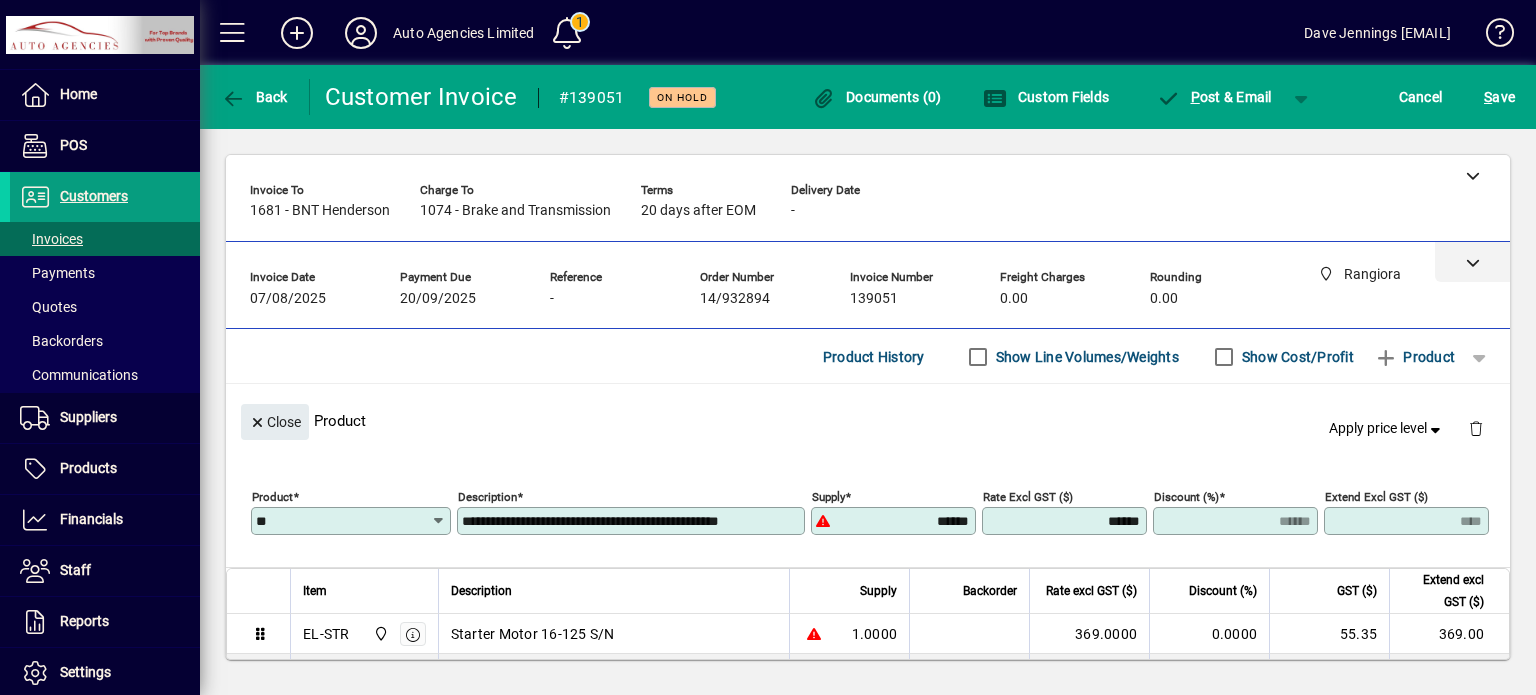 click 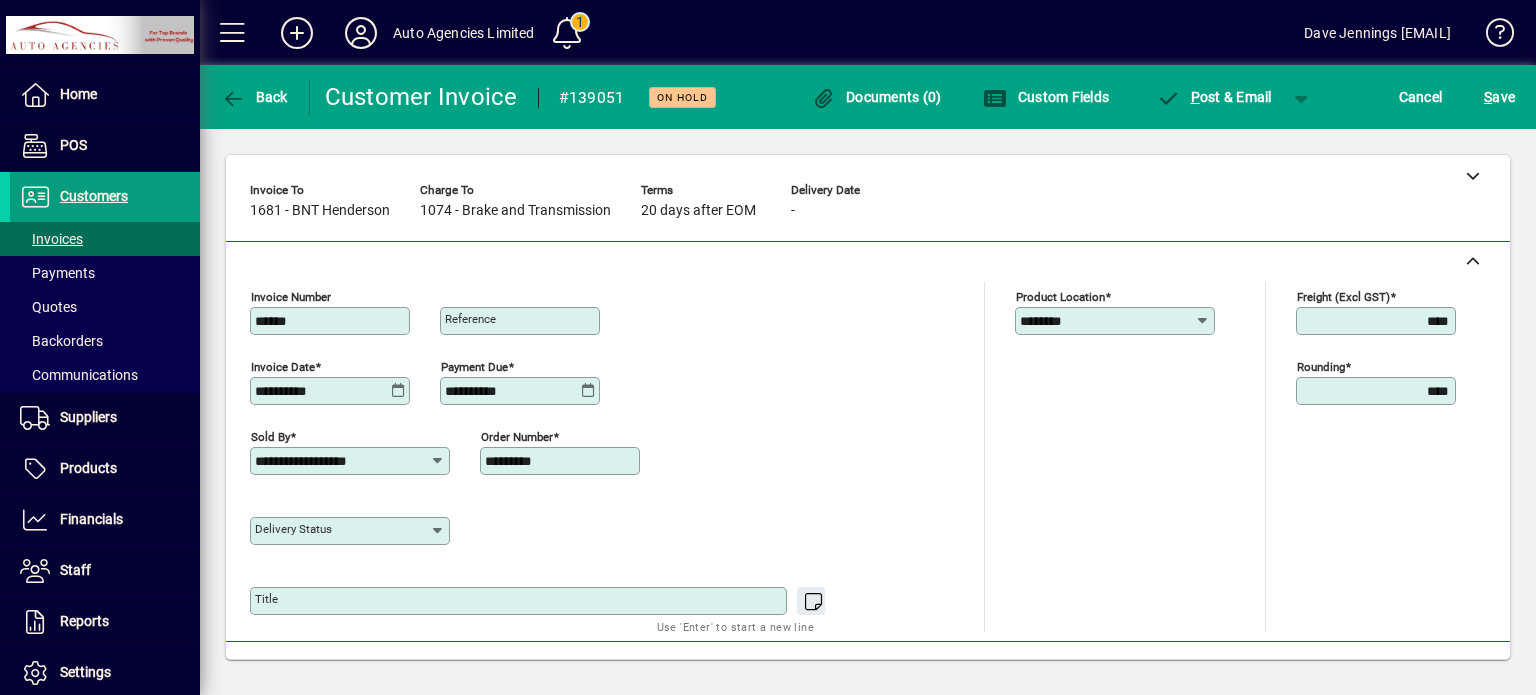 click on "Reference" at bounding box center (470, 319) 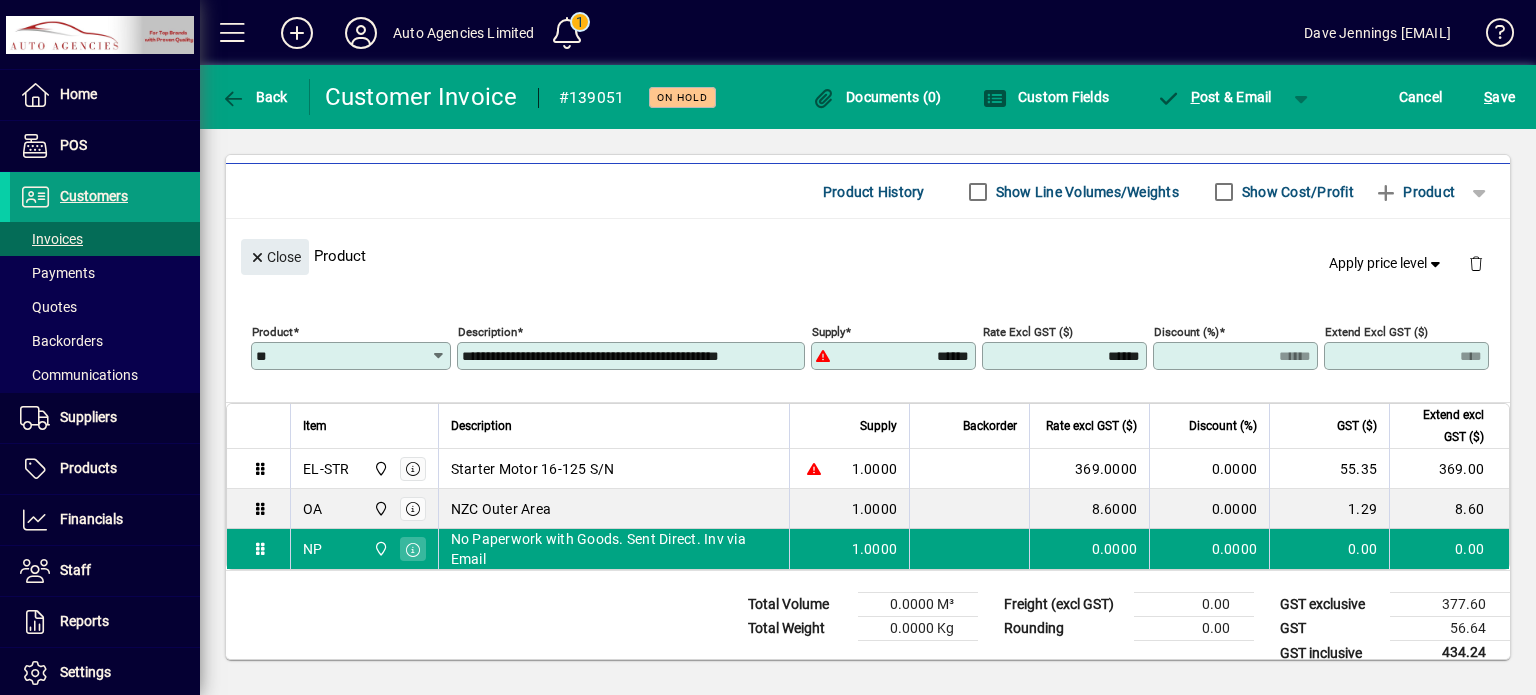 scroll, scrollTop: 499, scrollLeft: 0, axis: vertical 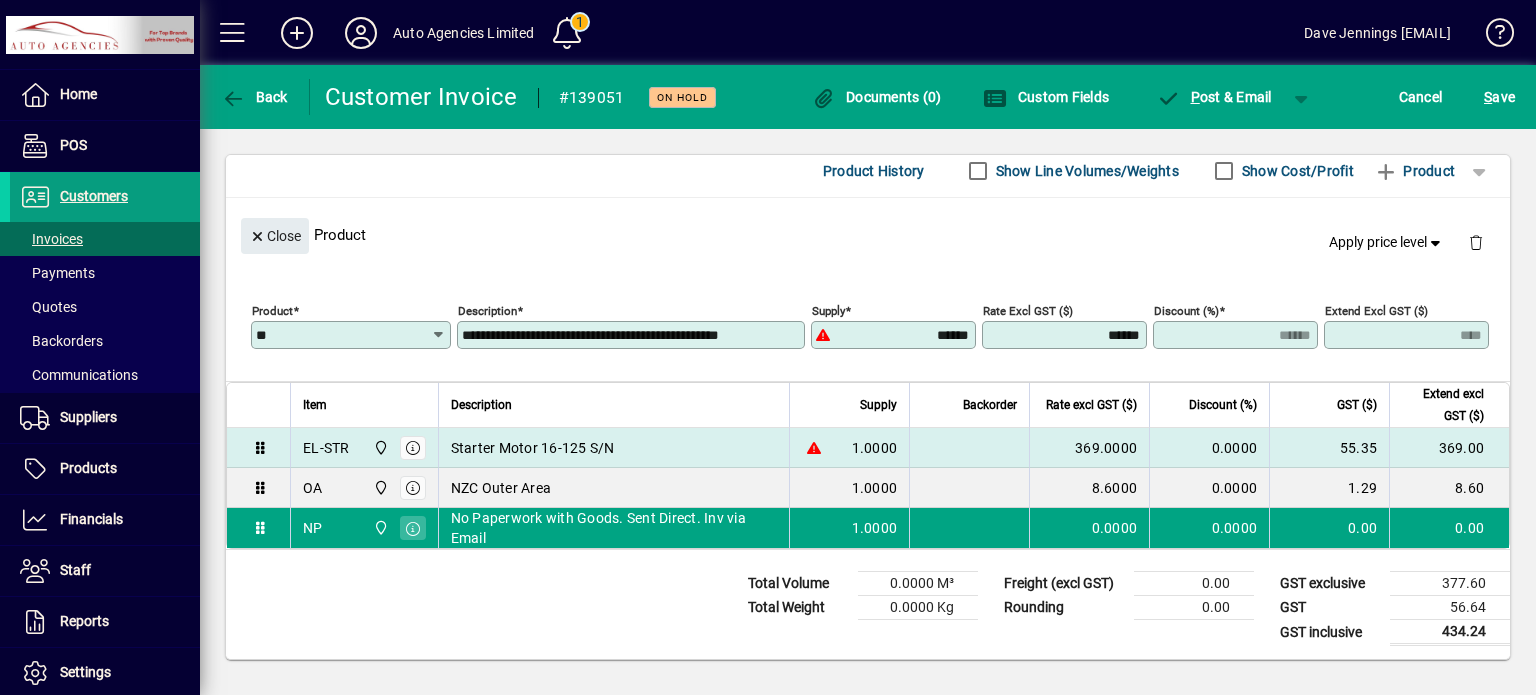 type on "********" 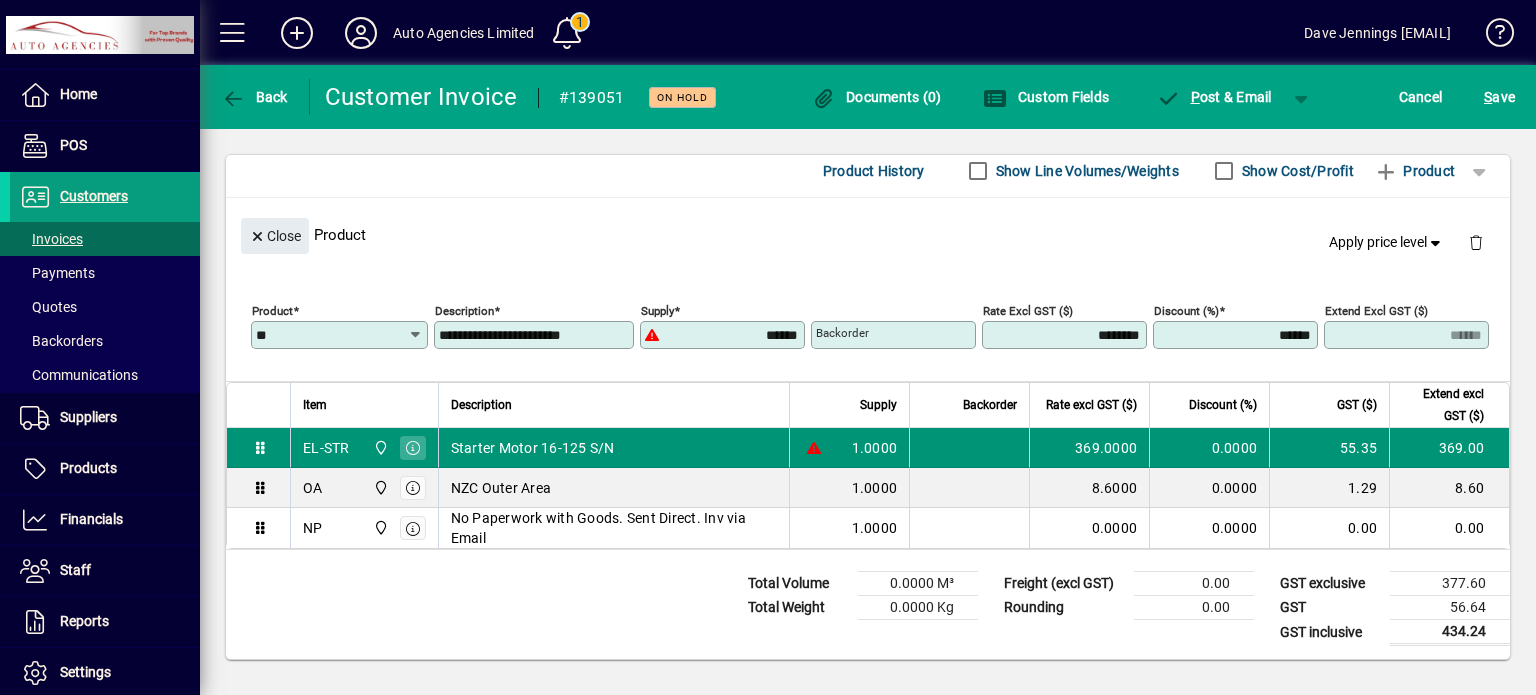 type on "******" 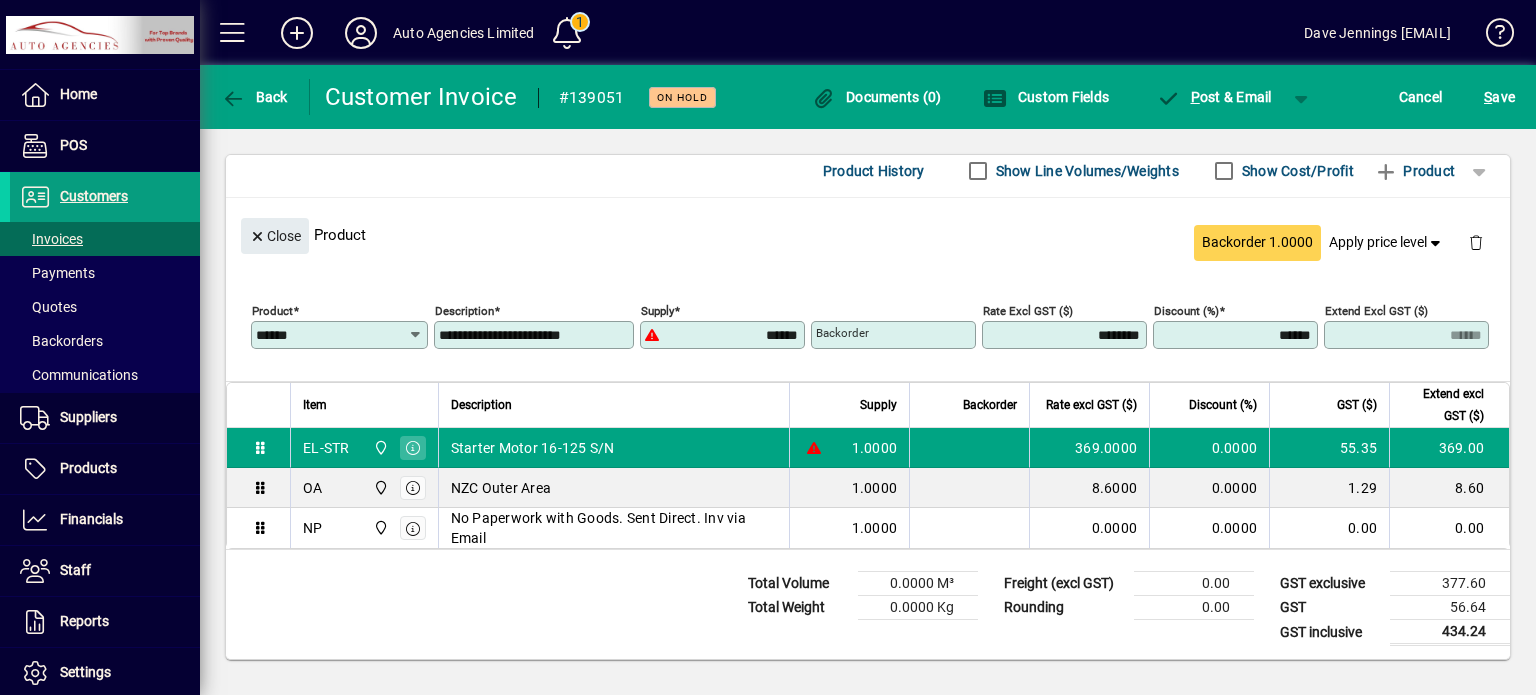 click on "**********" at bounding box center (536, 335) 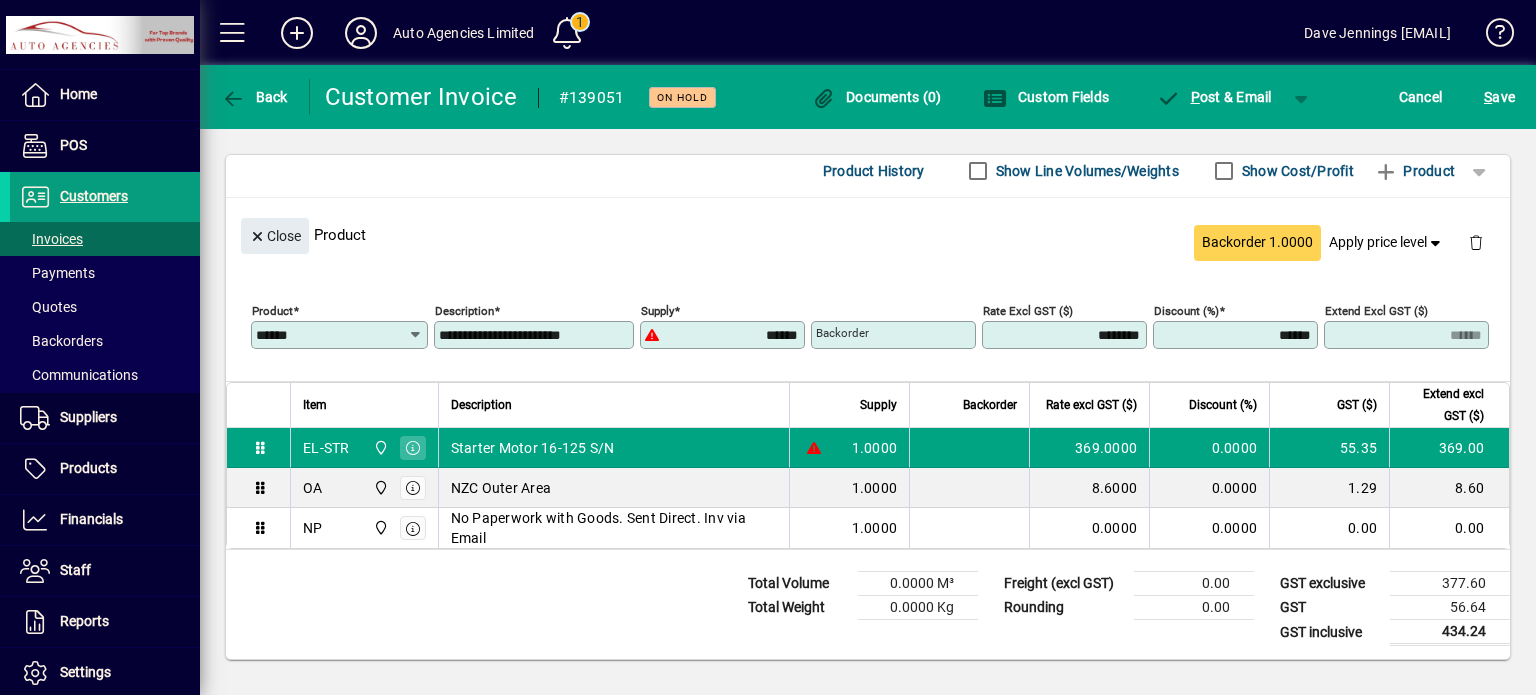 click on "GST ($)" at bounding box center (1329, 405) 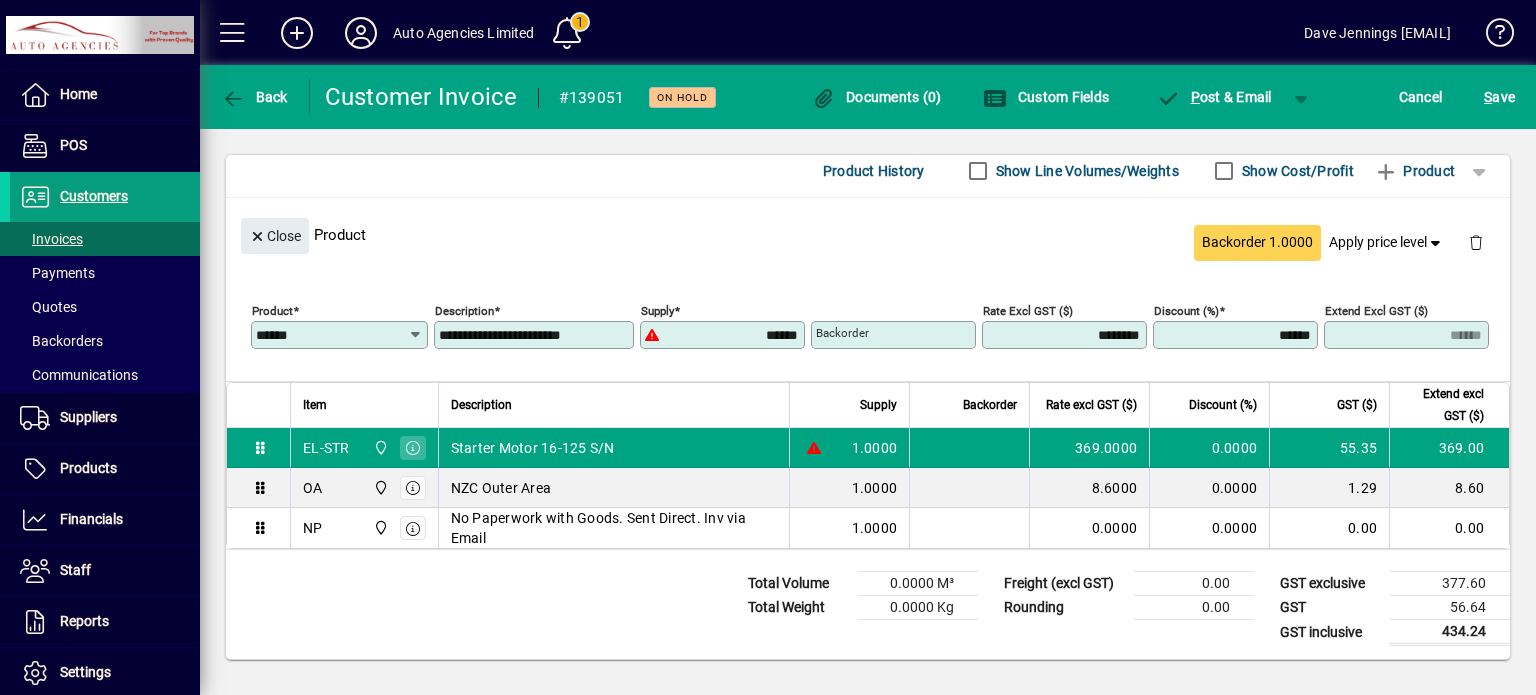 click on "**********" at bounding box center [536, 335] 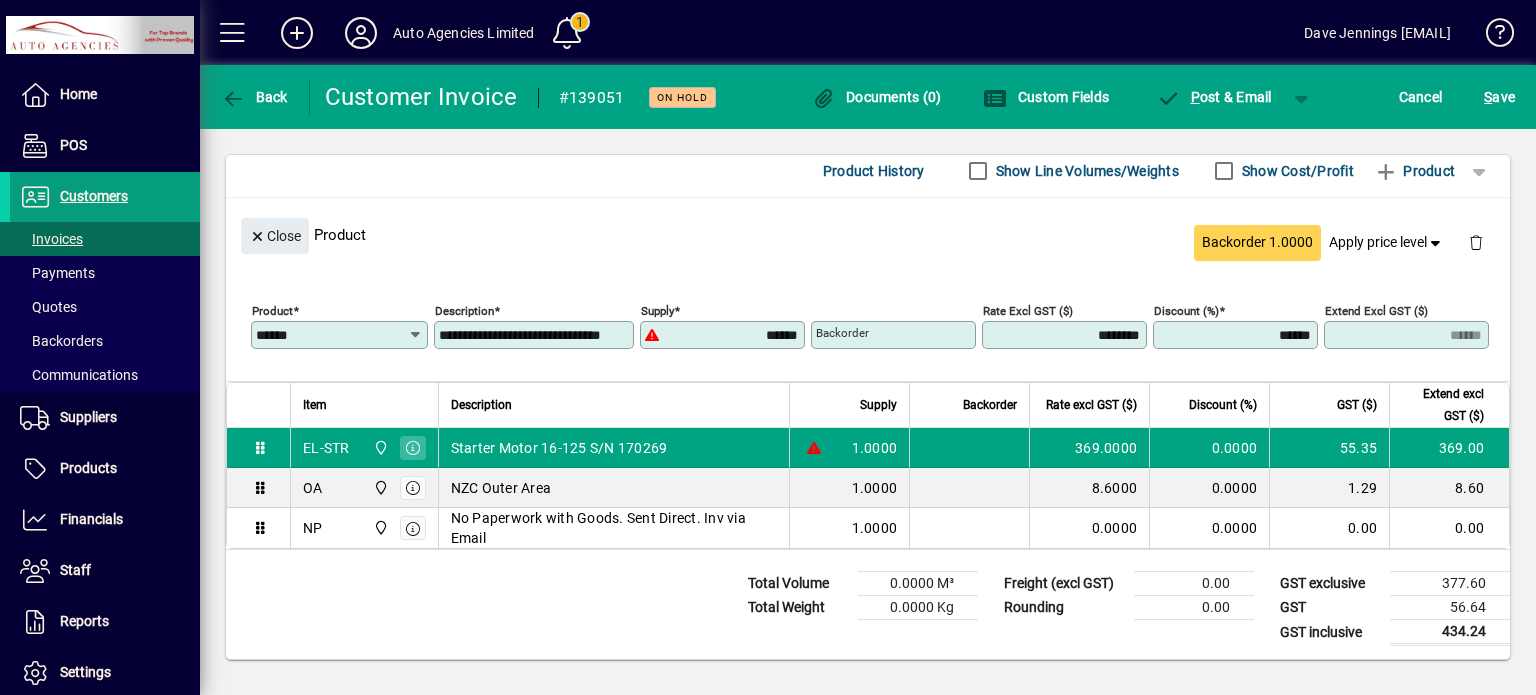 scroll, scrollTop: 0, scrollLeft: 30, axis: horizontal 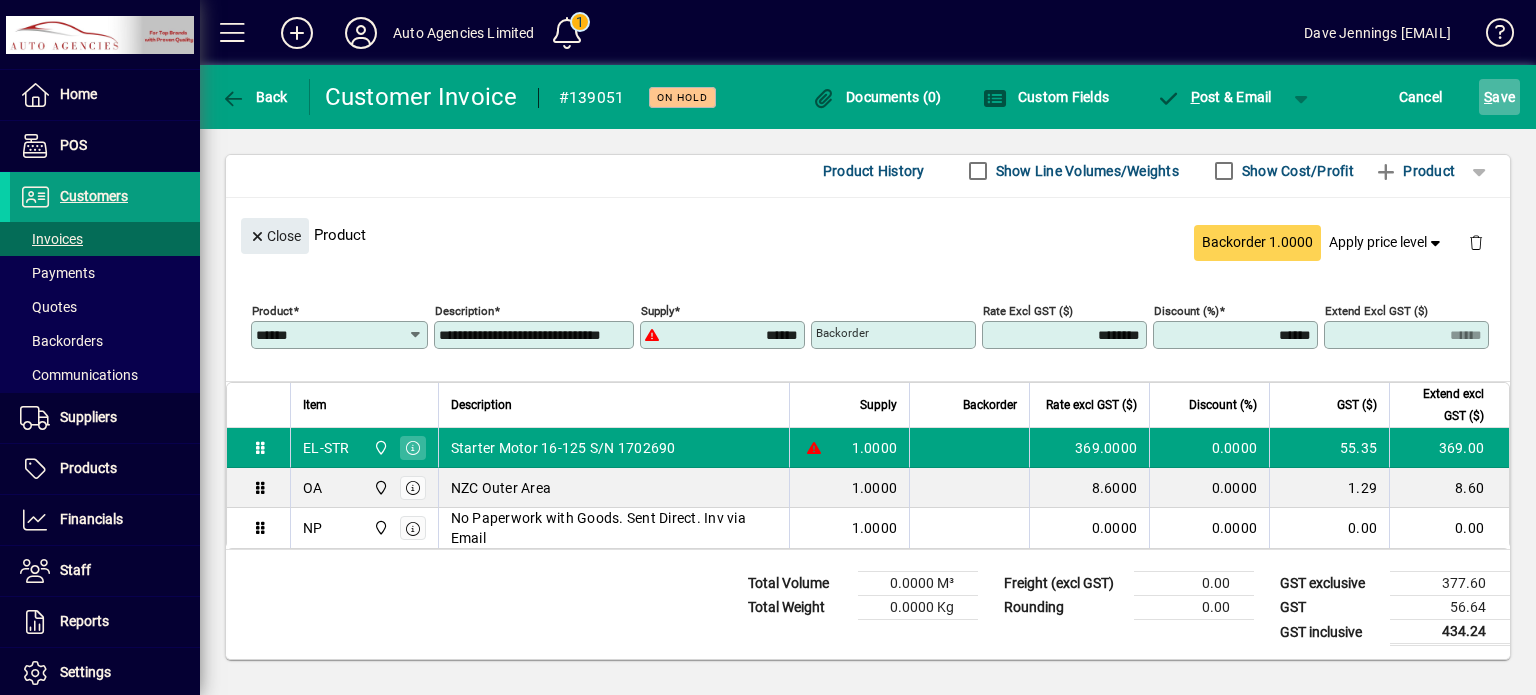 type on "**********" 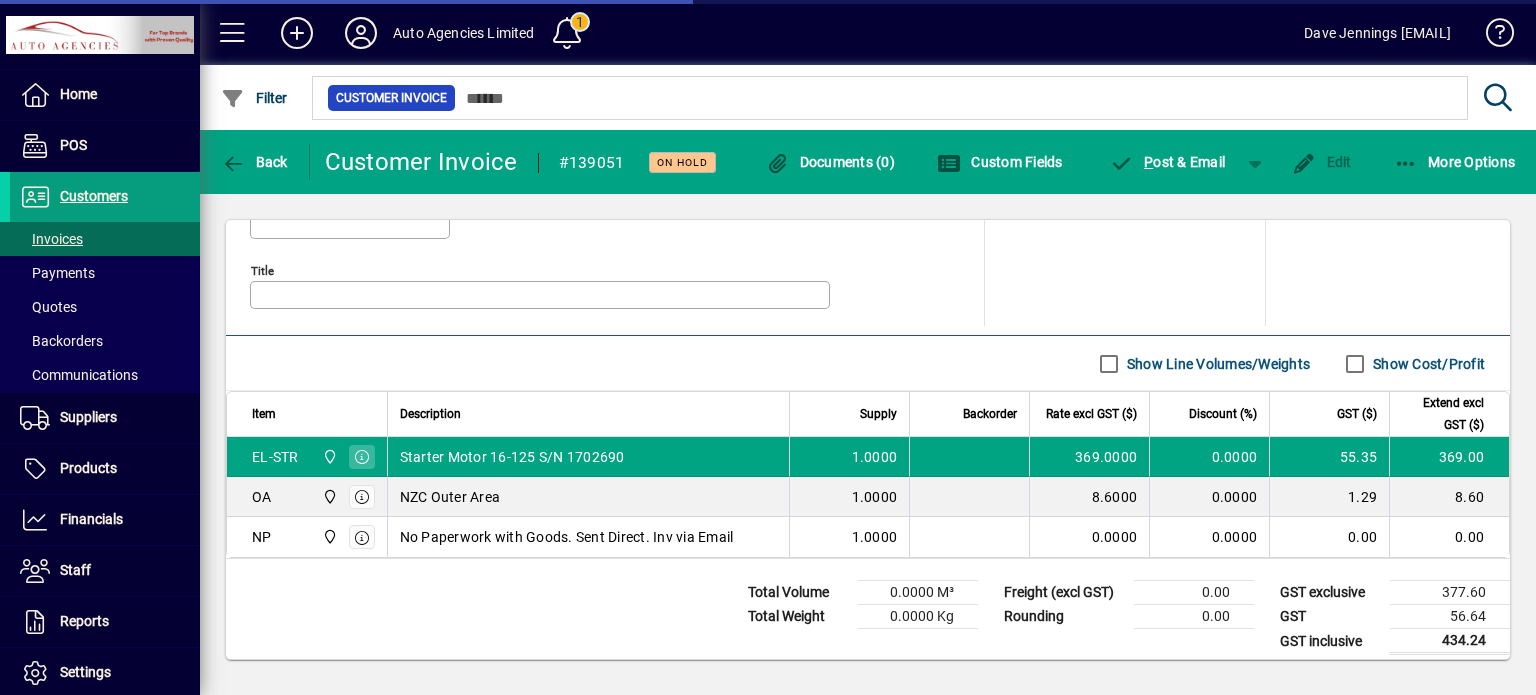 scroll, scrollTop: 380, scrollLeft: 0, axis: vertical 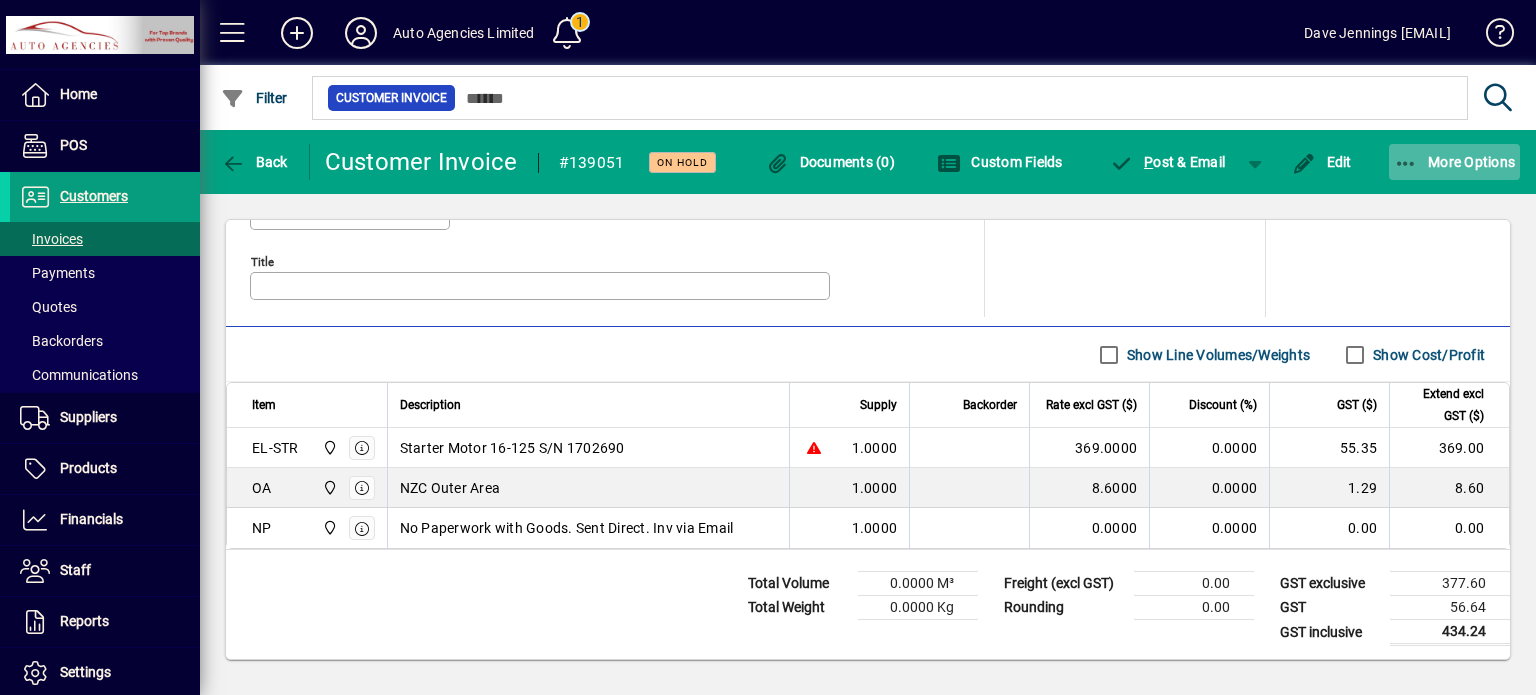 click 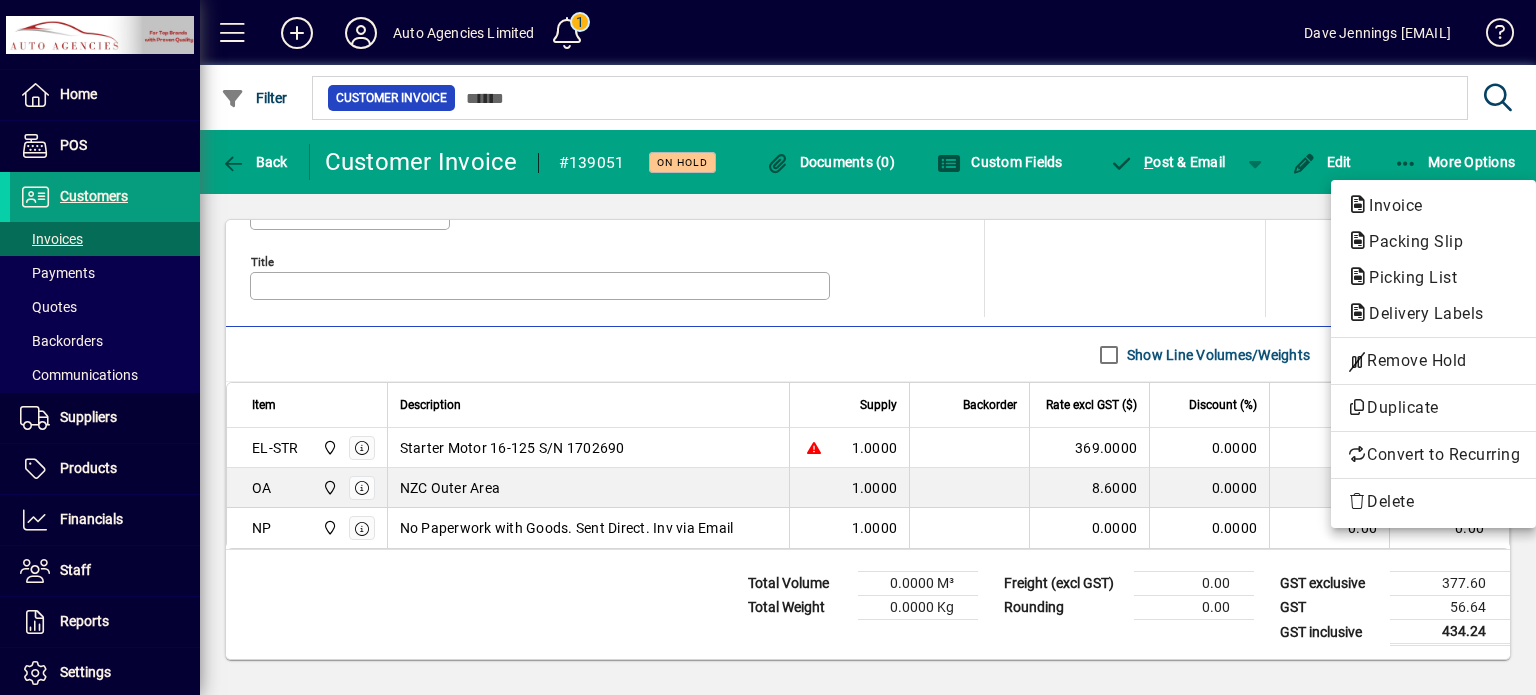 click at bounding box center [768, 347] 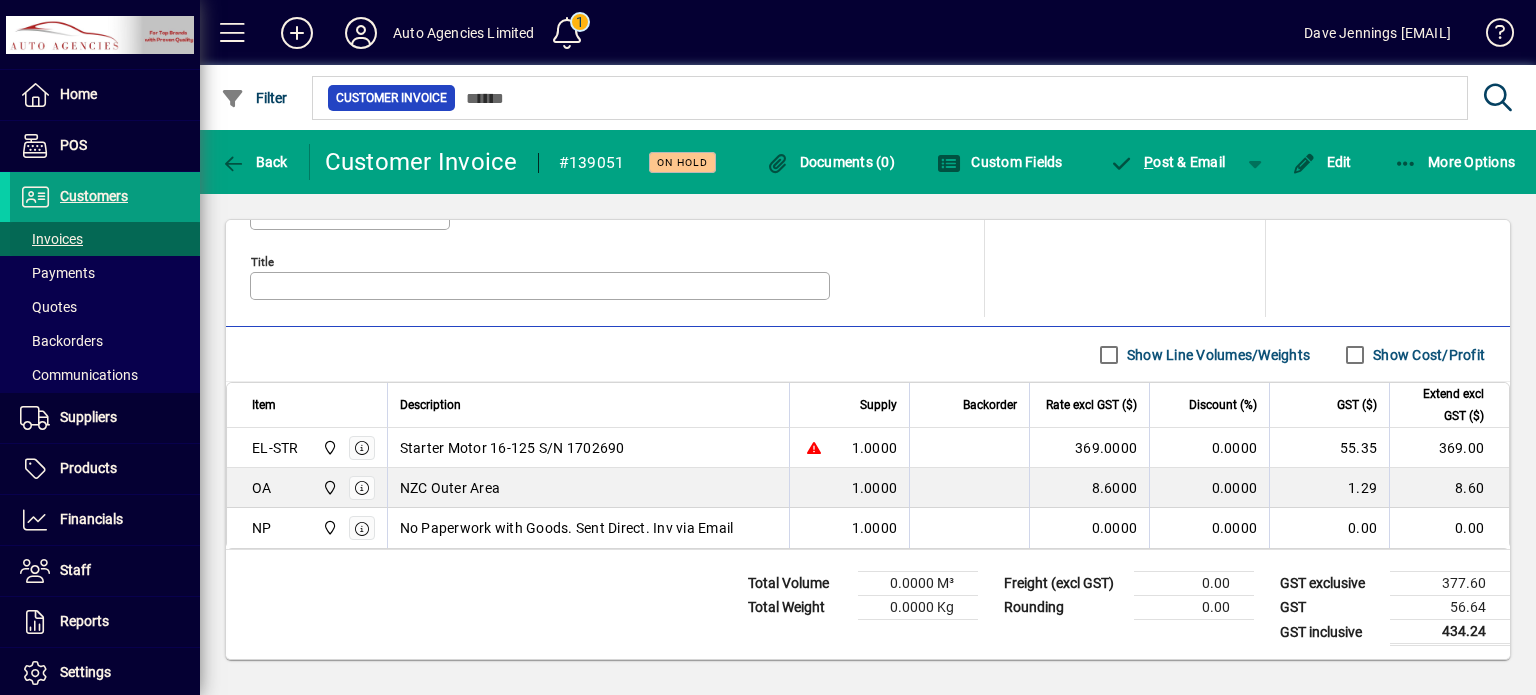 click on "Invoices" at bounding box center (51, 239) 